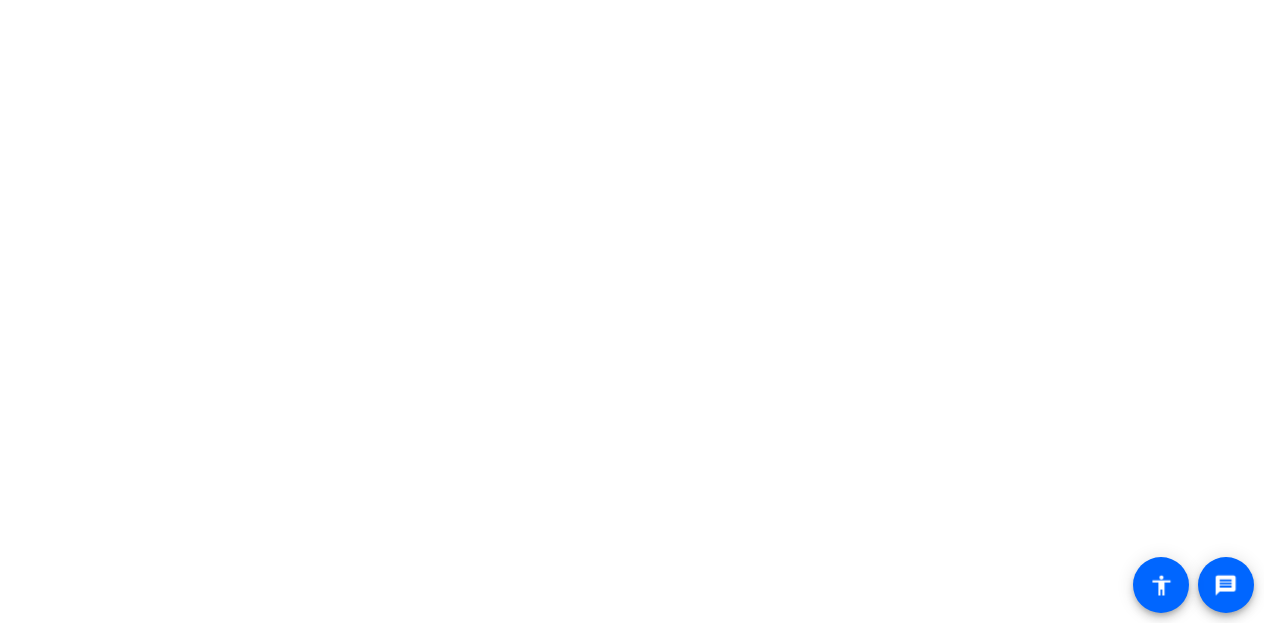 scroll, scrollTop: 0, scrollLeft: 0, axis: both 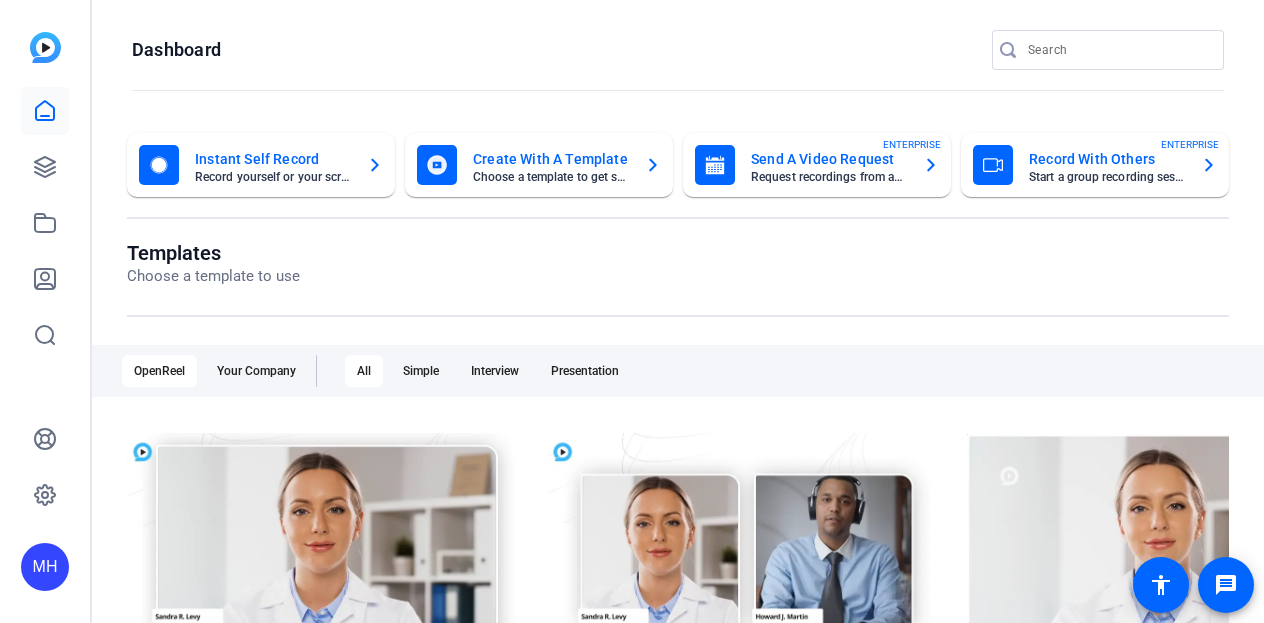 click on "Create With A Template" 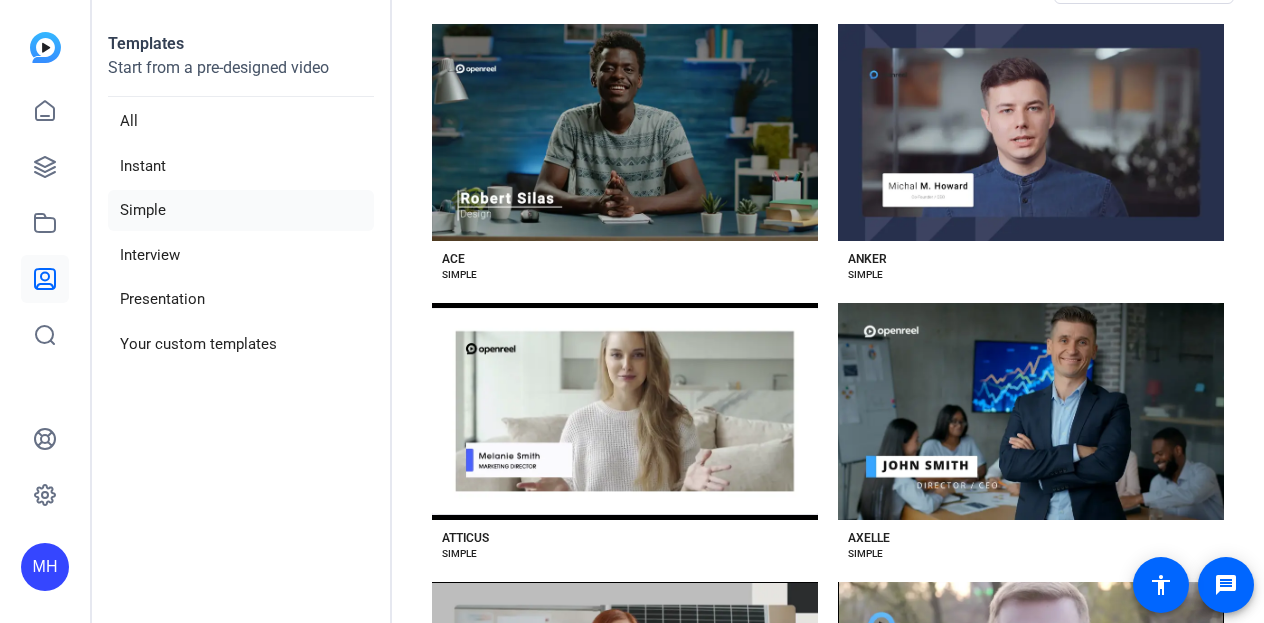 scroll, scrollTop: 136, scrollLeft: 0, axis: vertical 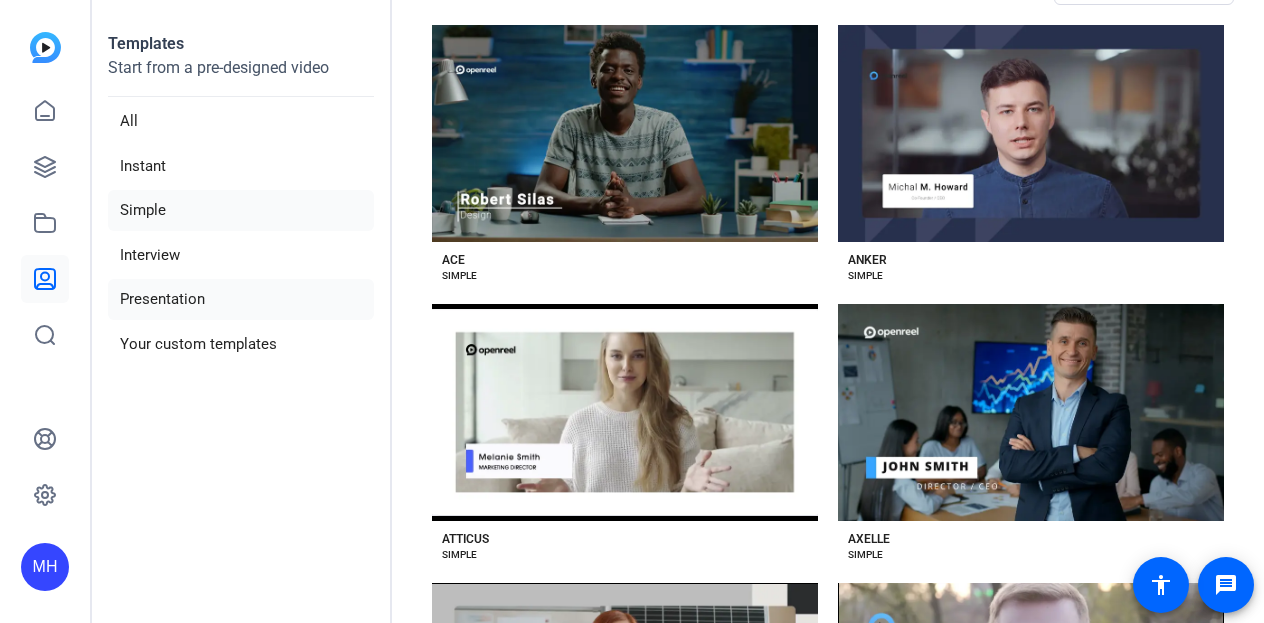 click on "Presentation" 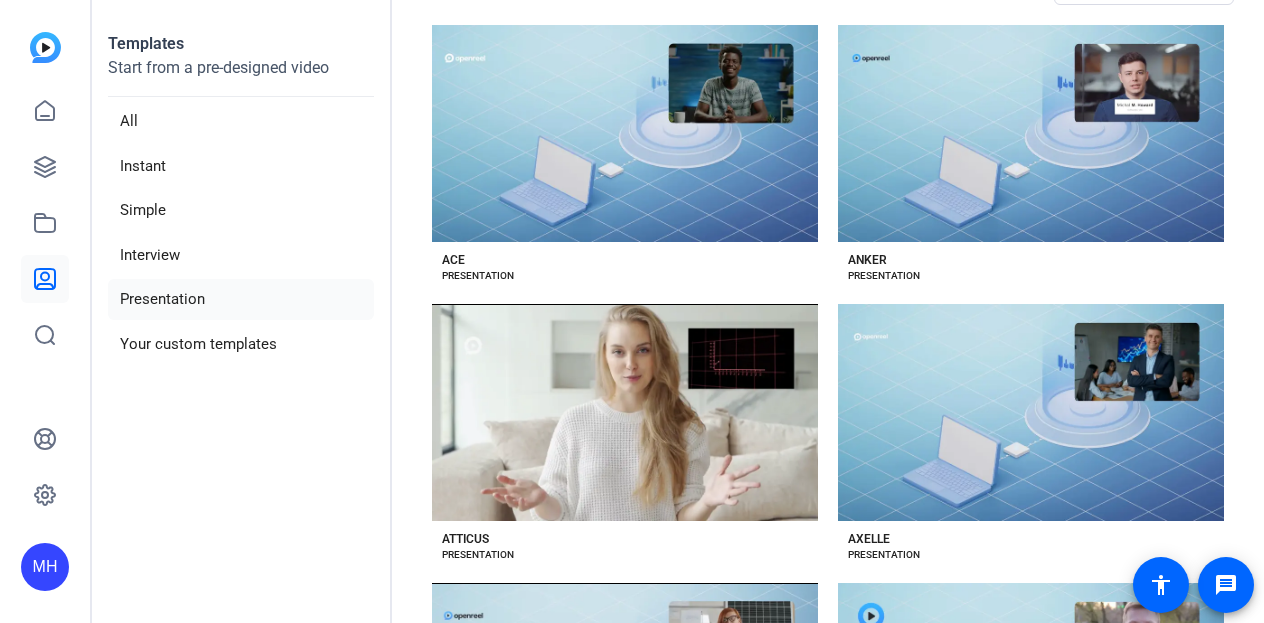 scroll, scrollTop: 0, scrollLeft: 0, axis: both 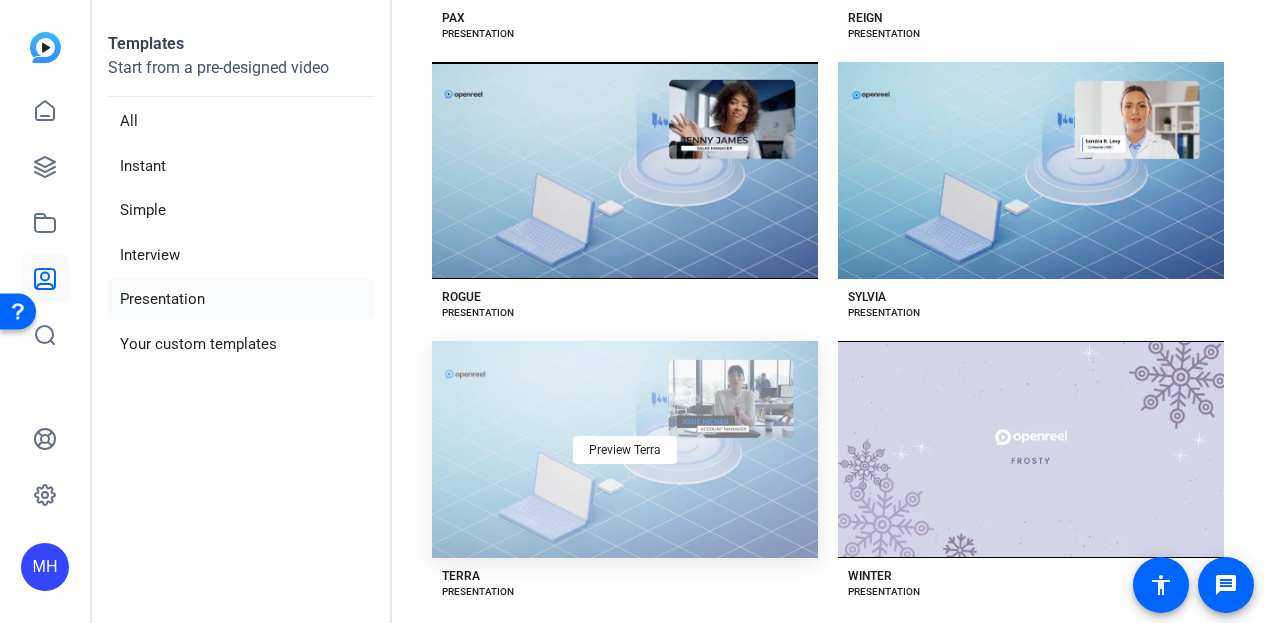 click on "Preview Terra" 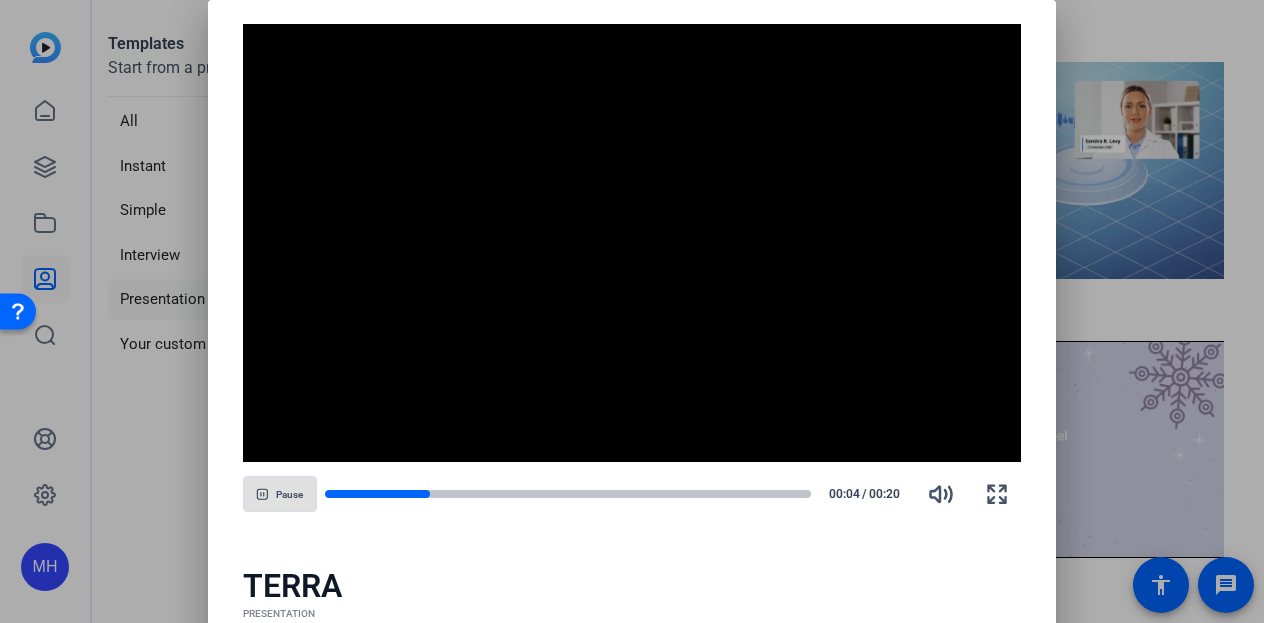 click at bounding box center (632, 311) 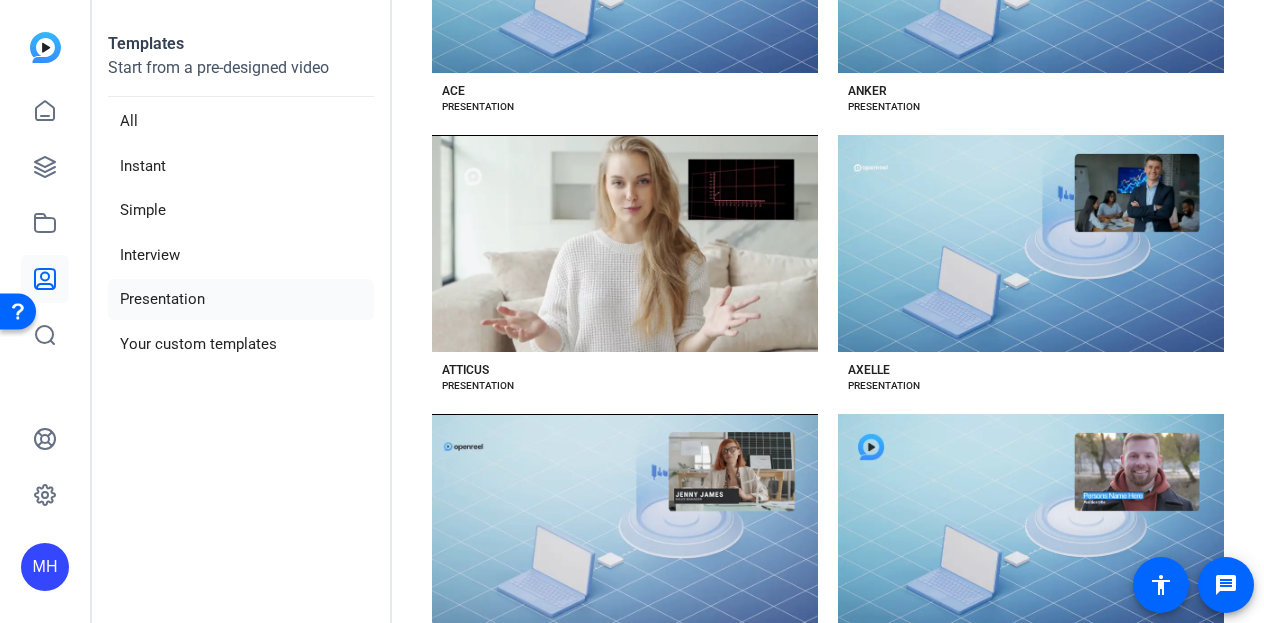 scroll, scrollTop: 0, scrollLeft: 0, axis: both 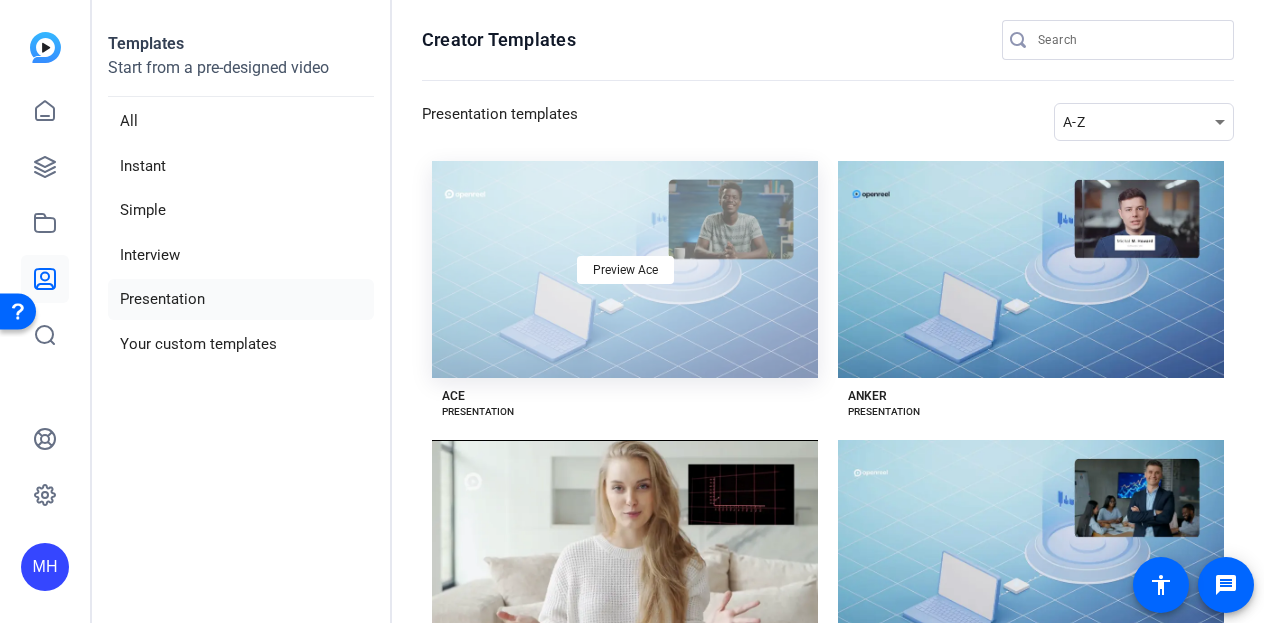 click on "Preview Ace" 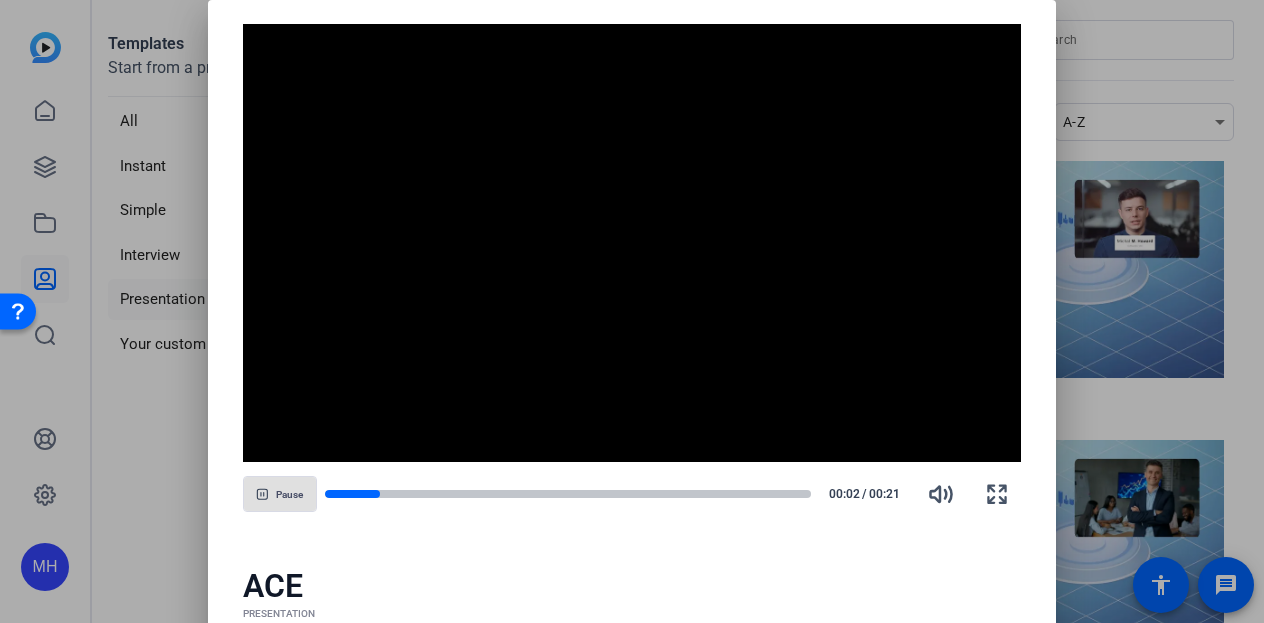 click on "ACE" at bounding box center (632, 586) 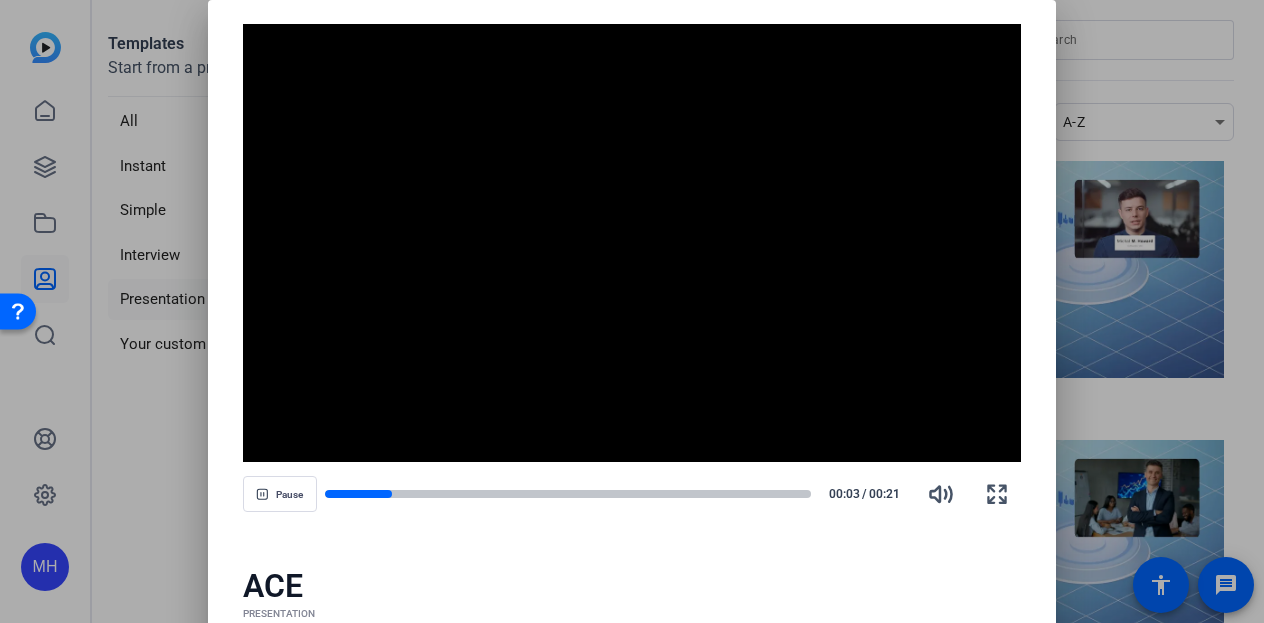 click at bounding box center [632, 311] 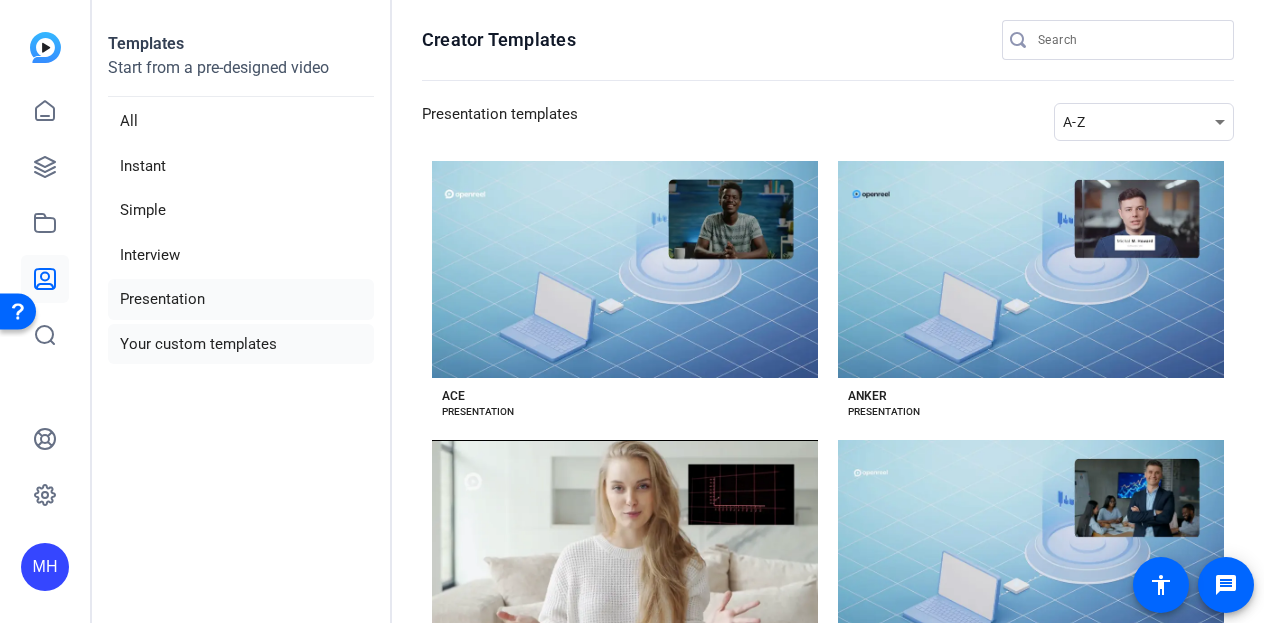 click on "Your custom templates" 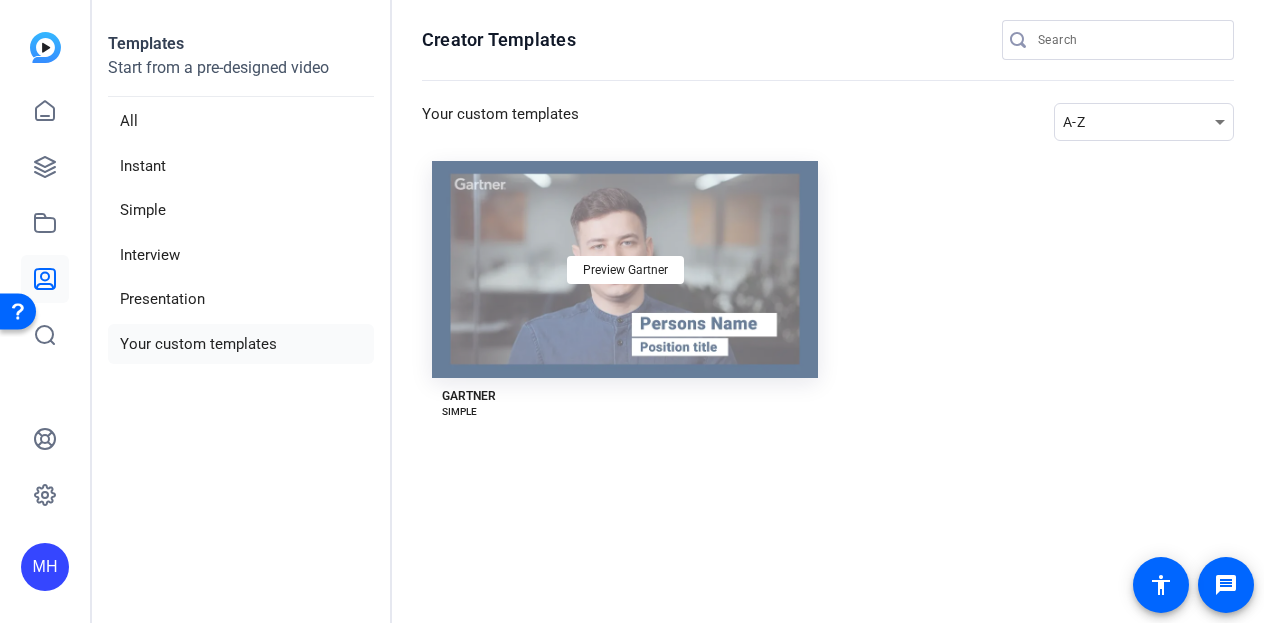 click on "Preview Gartner" 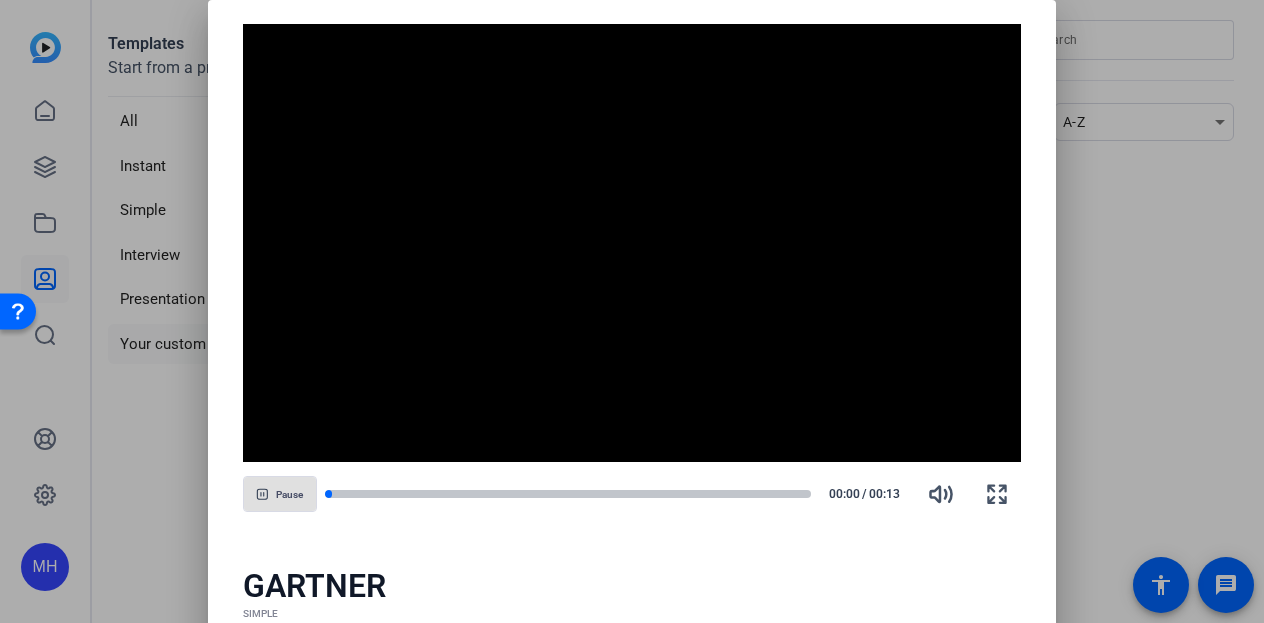 click at bounding box center (632, 311) 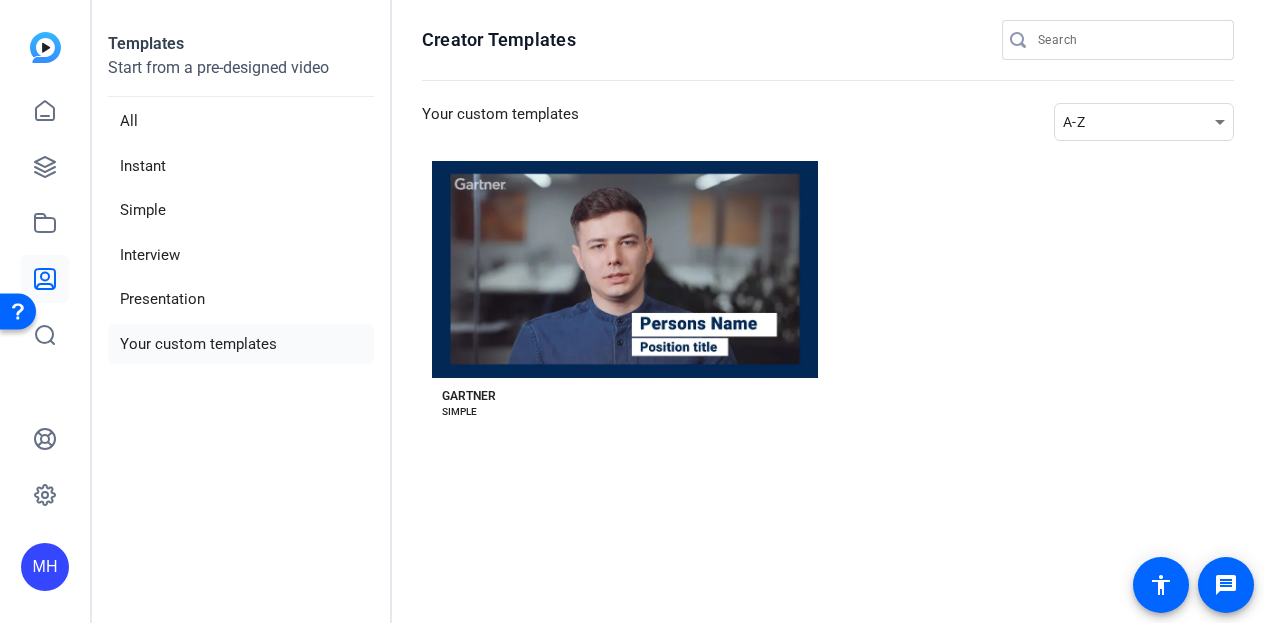 click 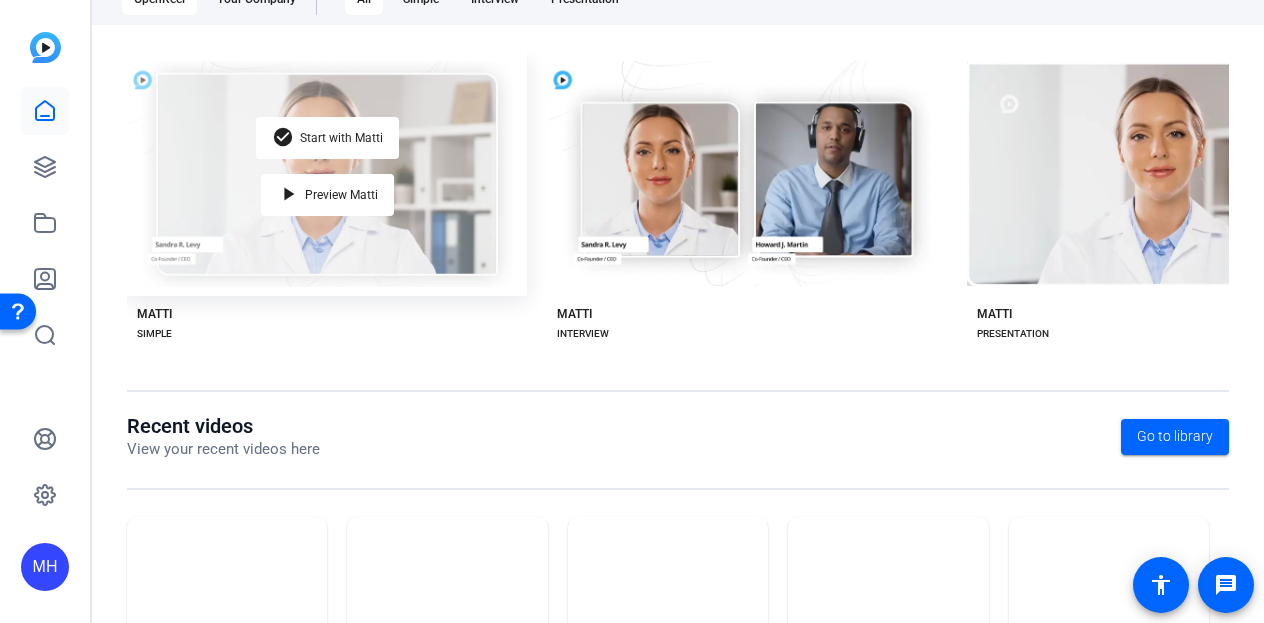 scroll, scrollTop: 507, scrollLeft: 0, axis: vertical 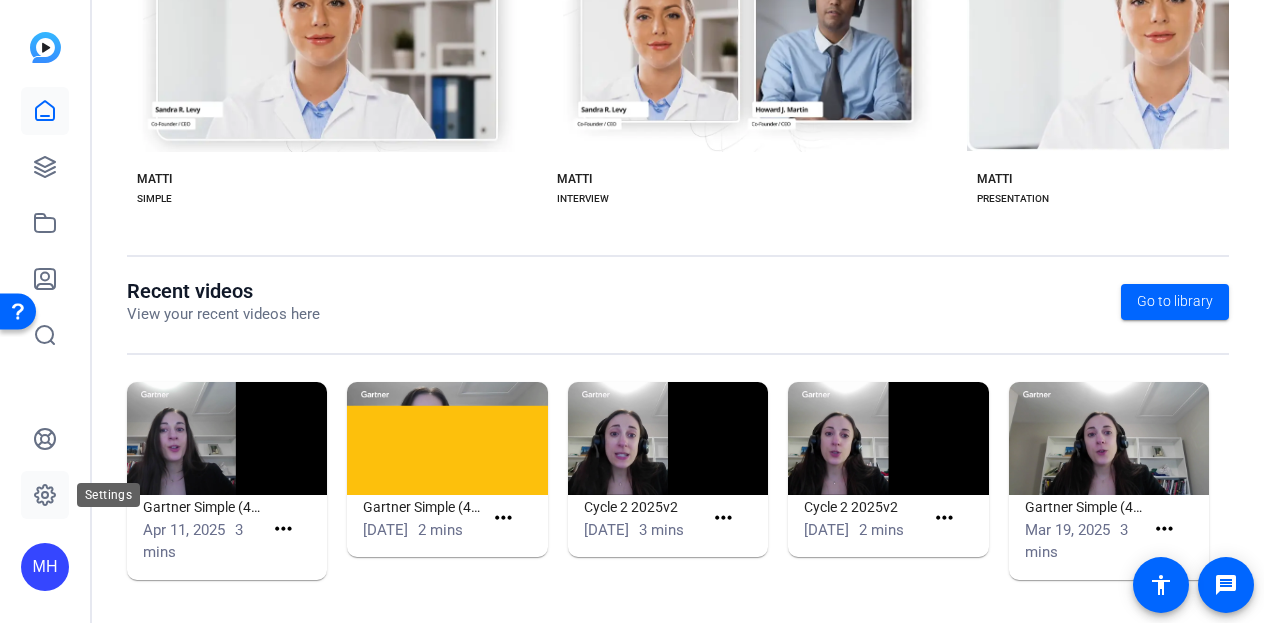 click 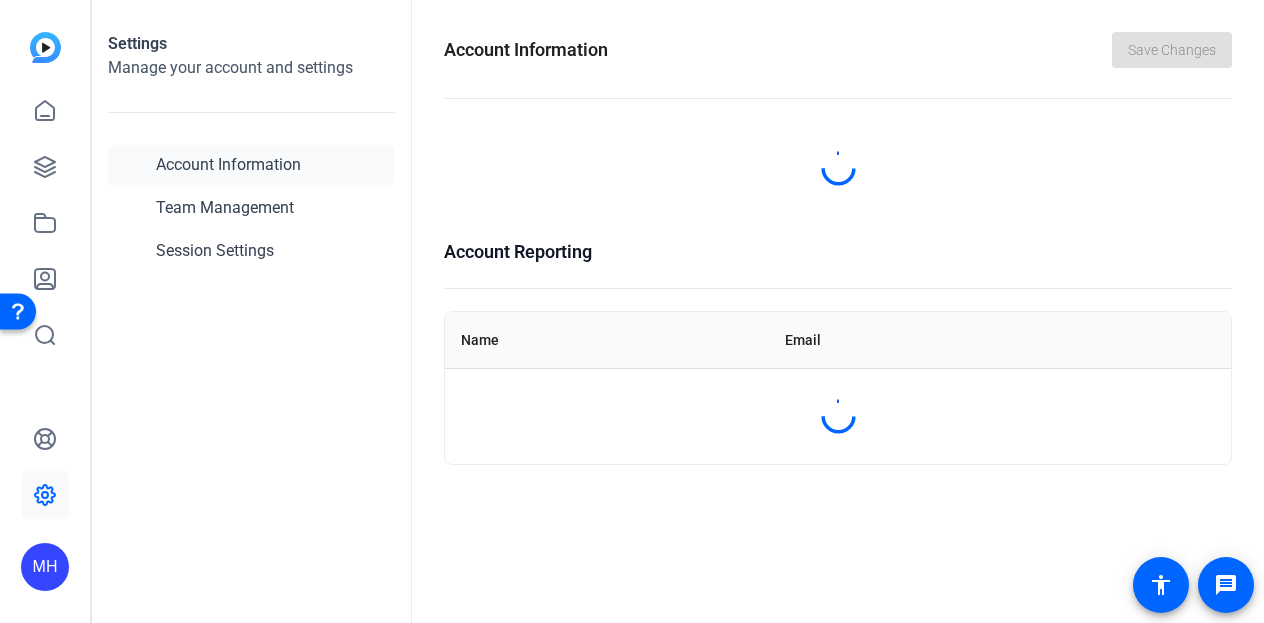 scroll, scrollTop: 0, scrollLeft: 0, axis: both 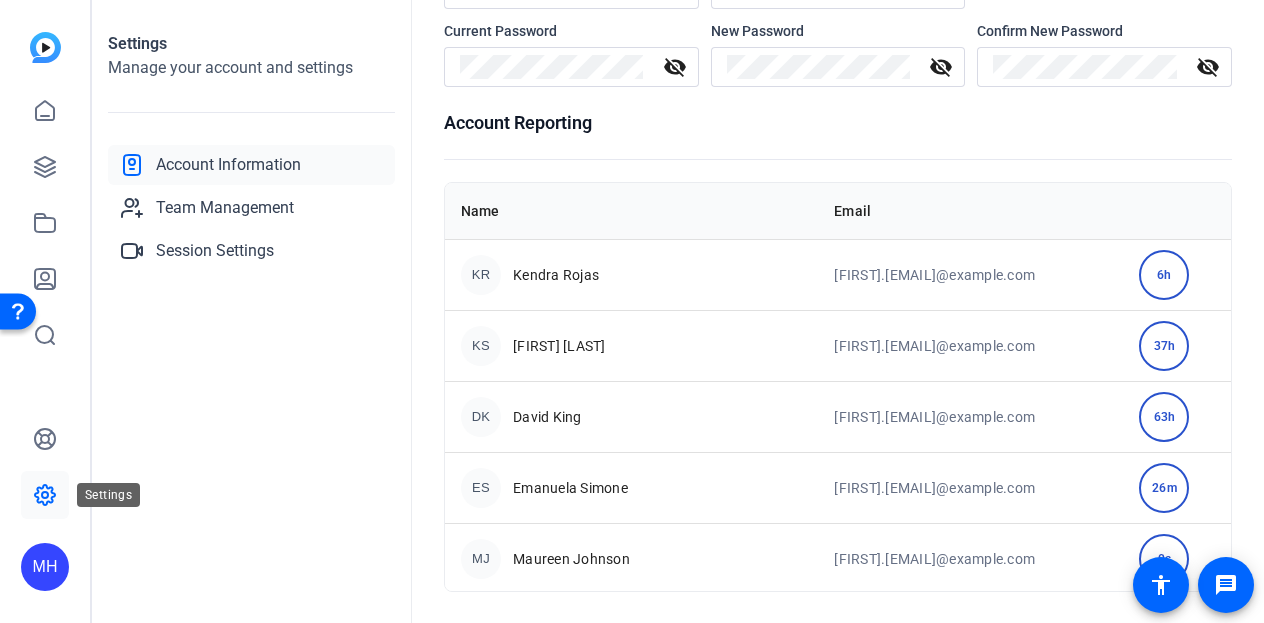 click 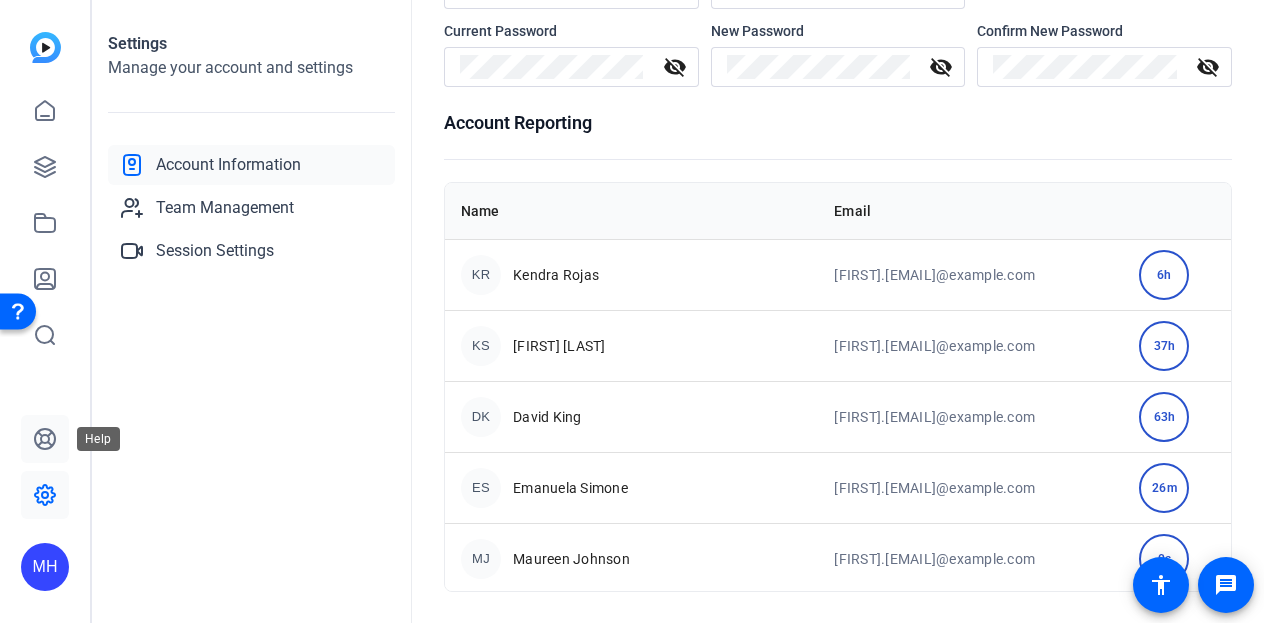 click 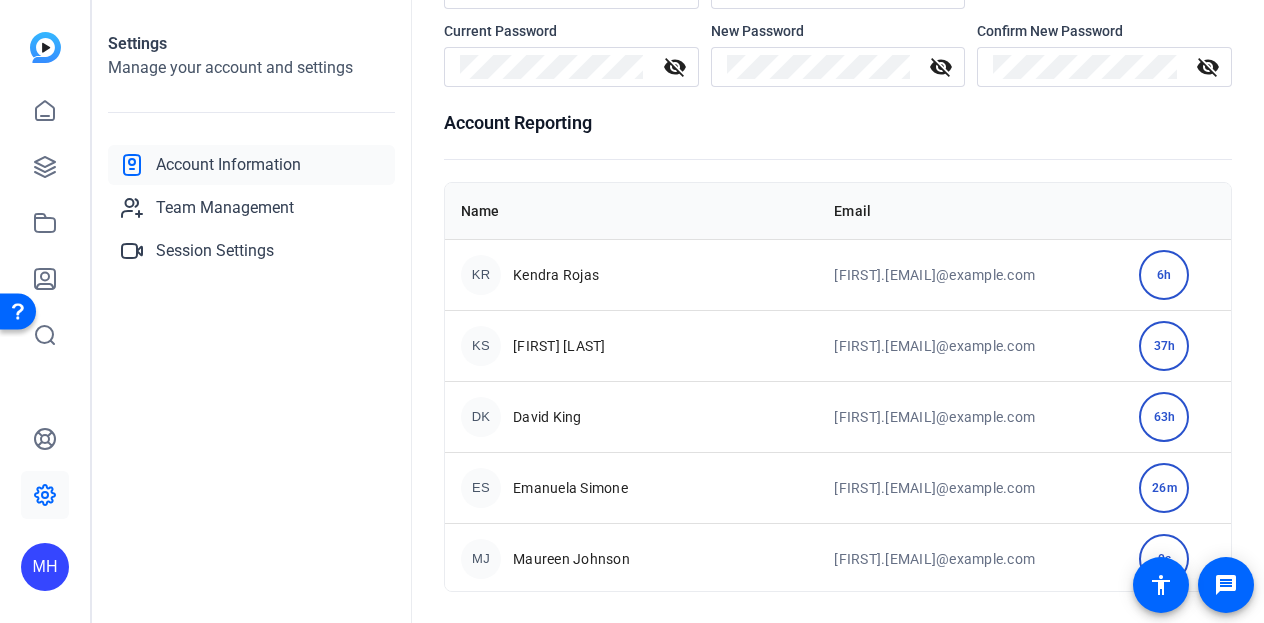 click 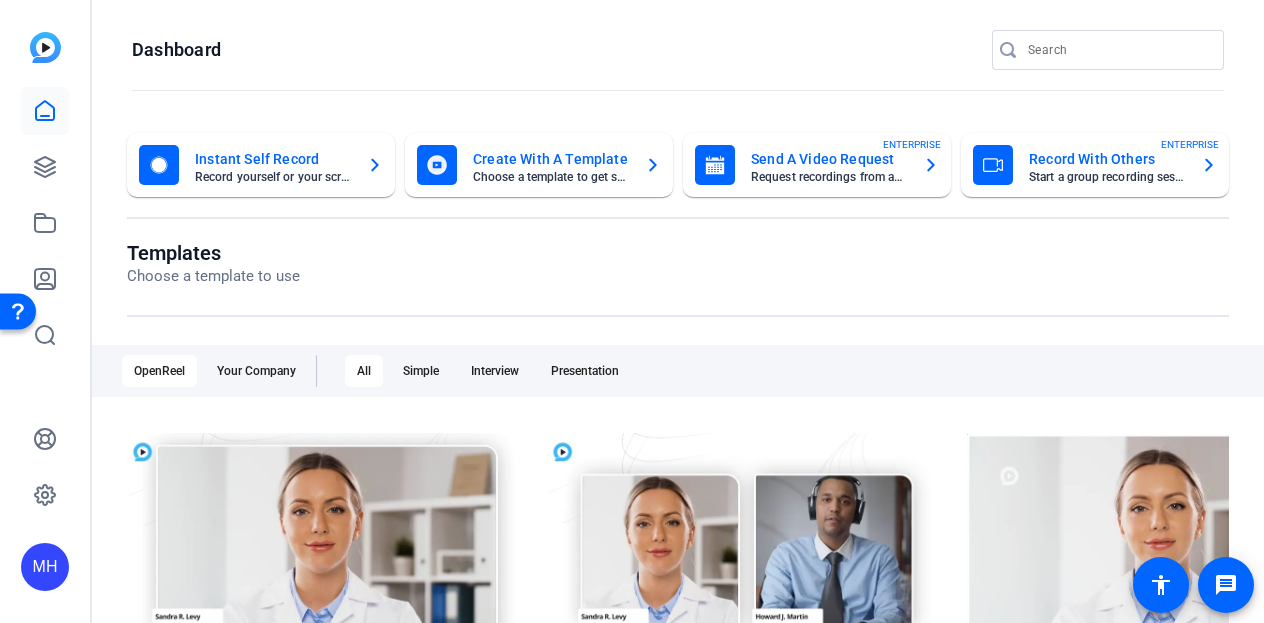 click at bounding box center [18, 310] 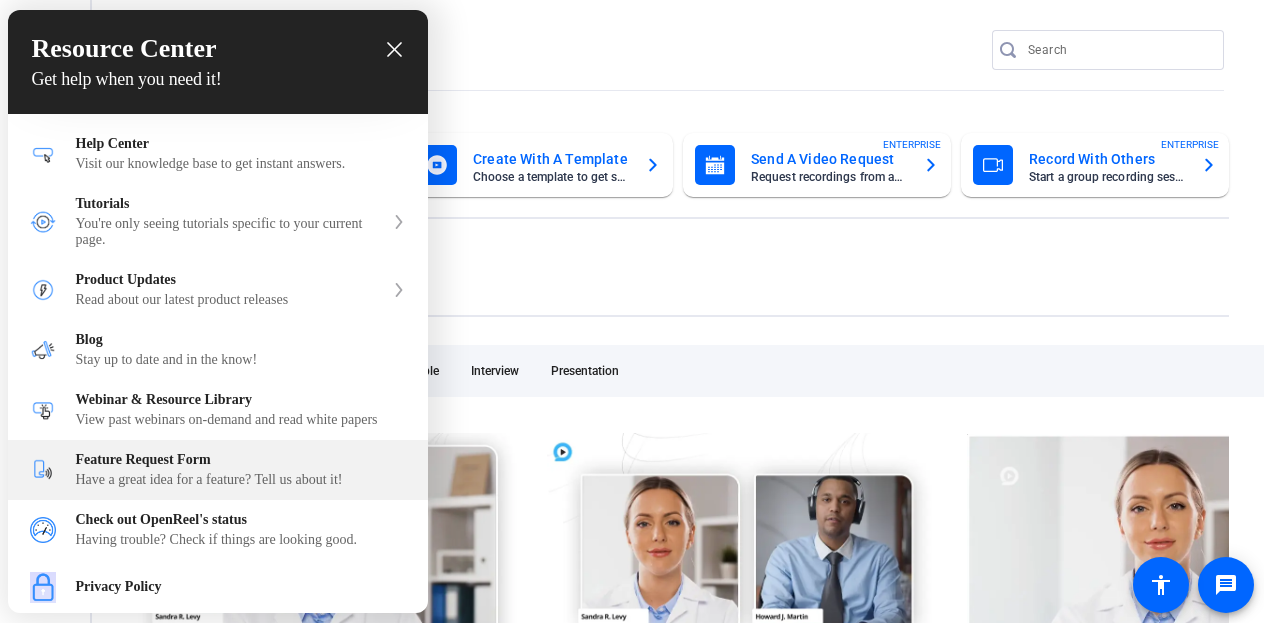 scroll, scrollTop: 20, scrollLeft: 0, axis: vertical 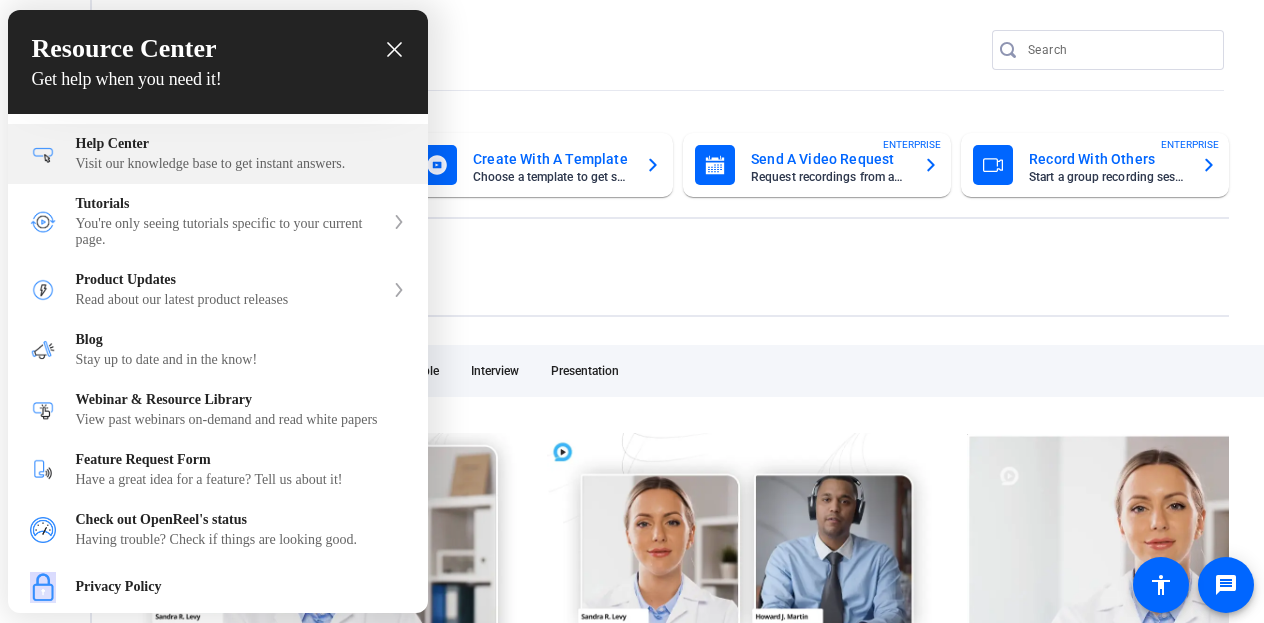 click on "Visit our knowledge base to get instant answers." at bounding box center (241, 164) 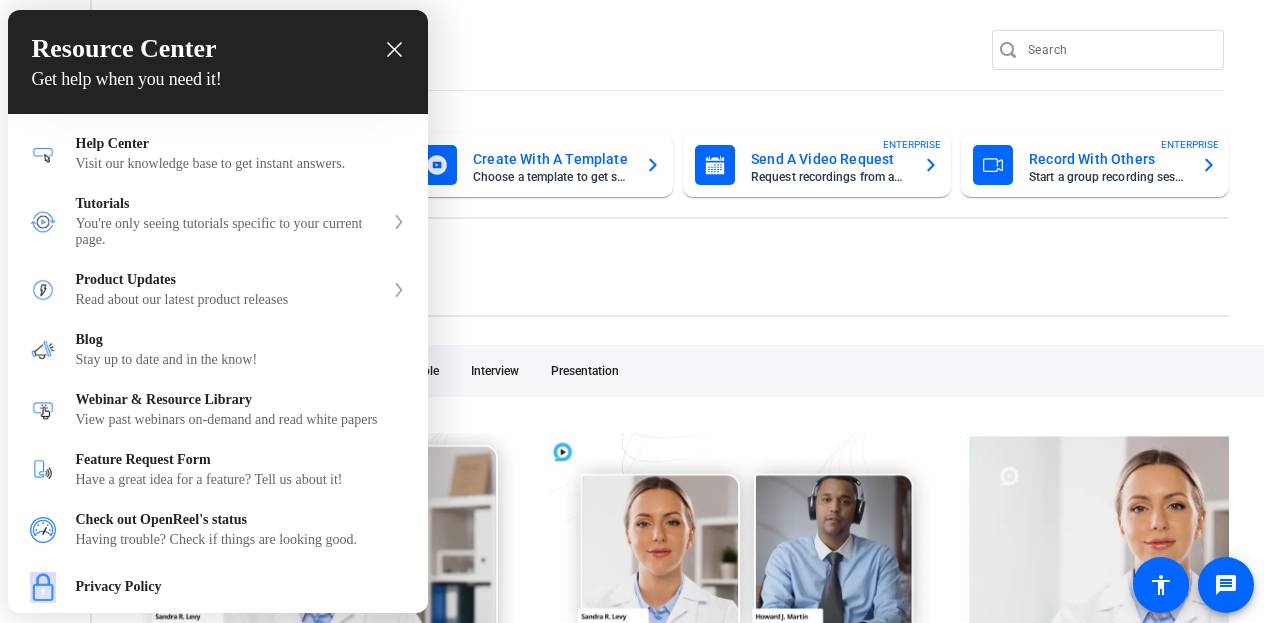 click at bounding box center [632, 311] 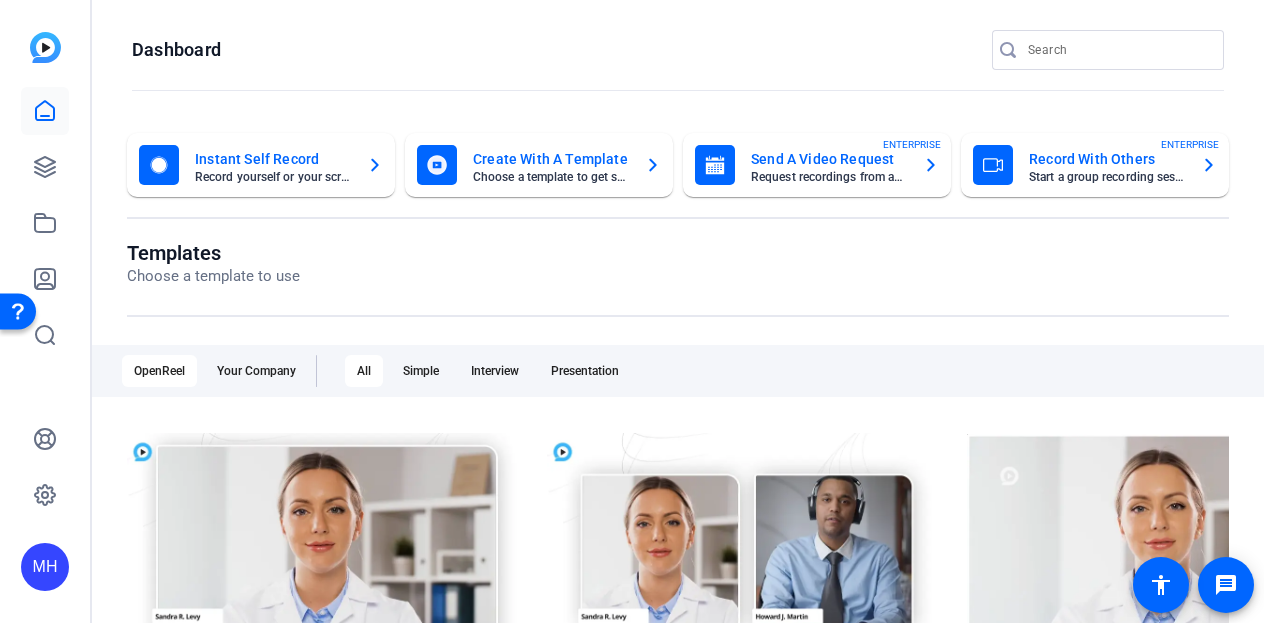 click on "Create With A Template" 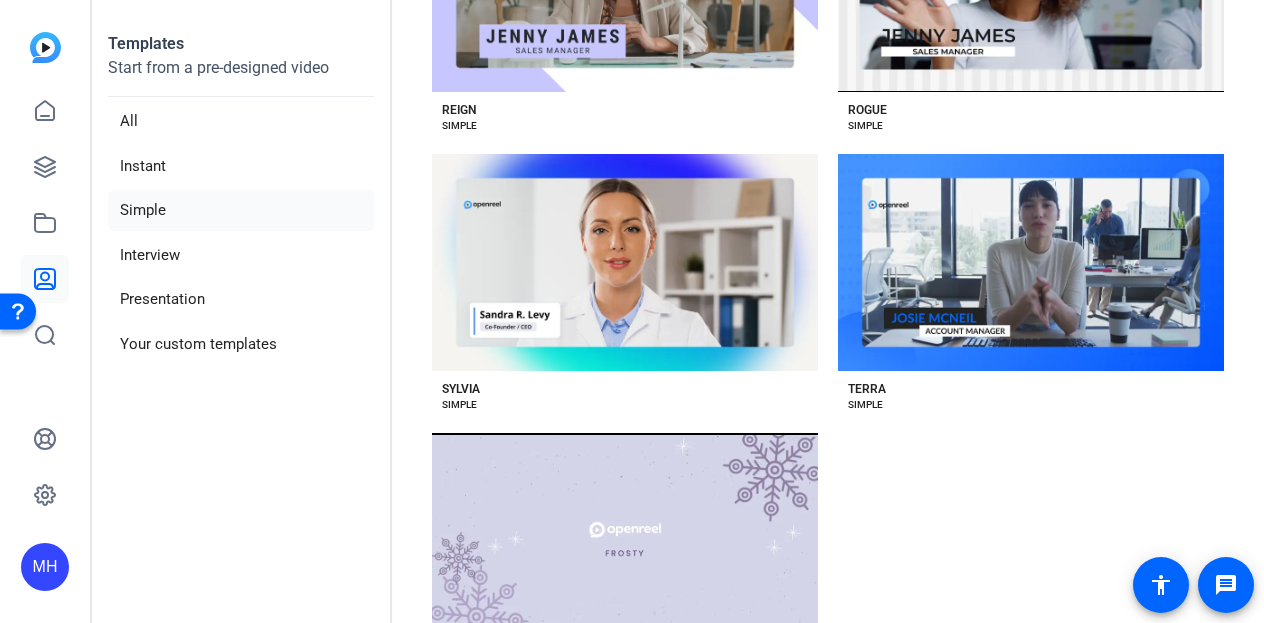 scroll, scrollTop: 2888, scrollLeft: 0, axis: vertical 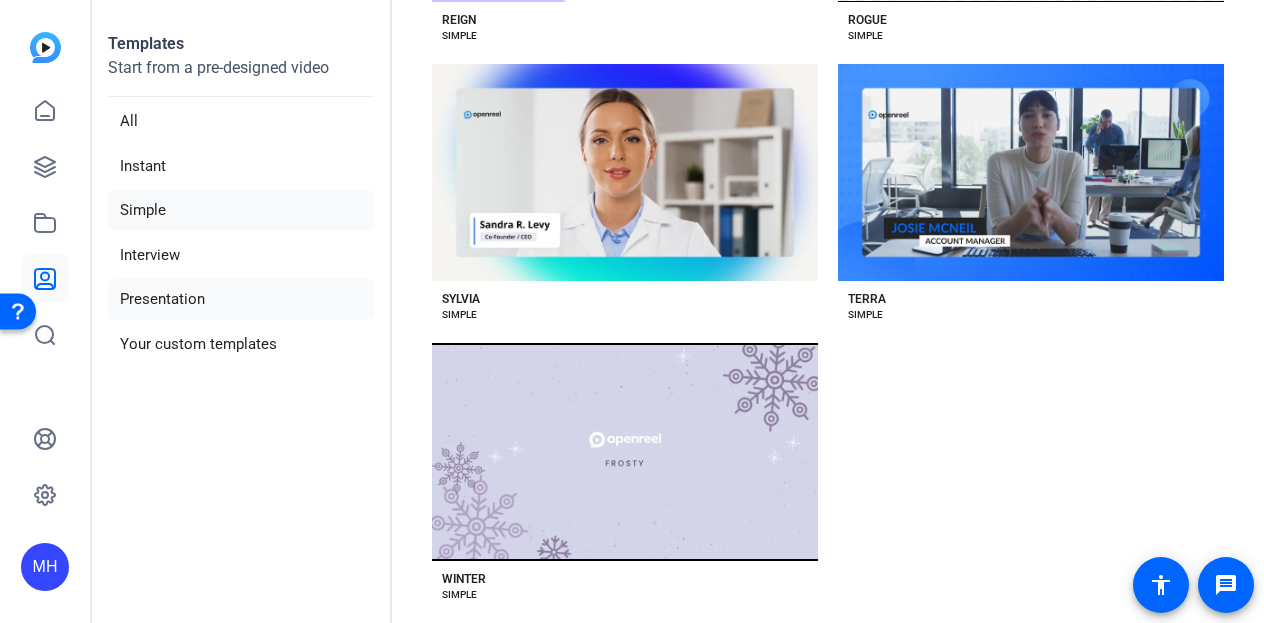 click on "Presentation" 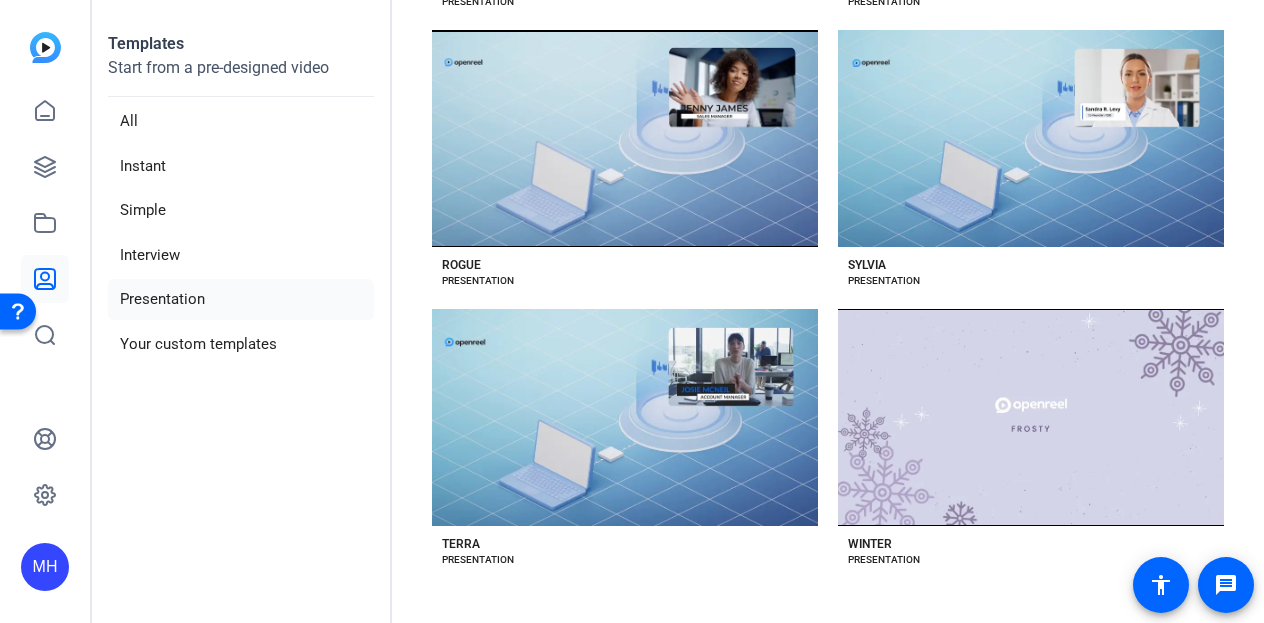 scroll, scrollTop: 2611, scrollLeft: 0, axis: vertical 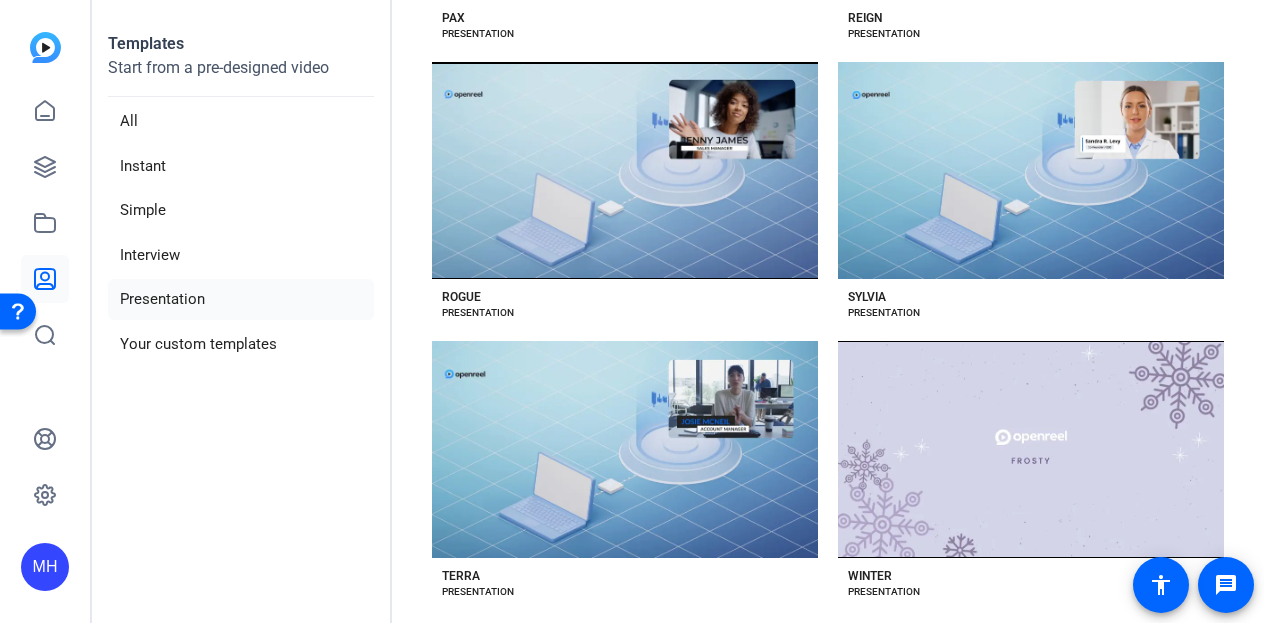 click on "PRESENTATION" 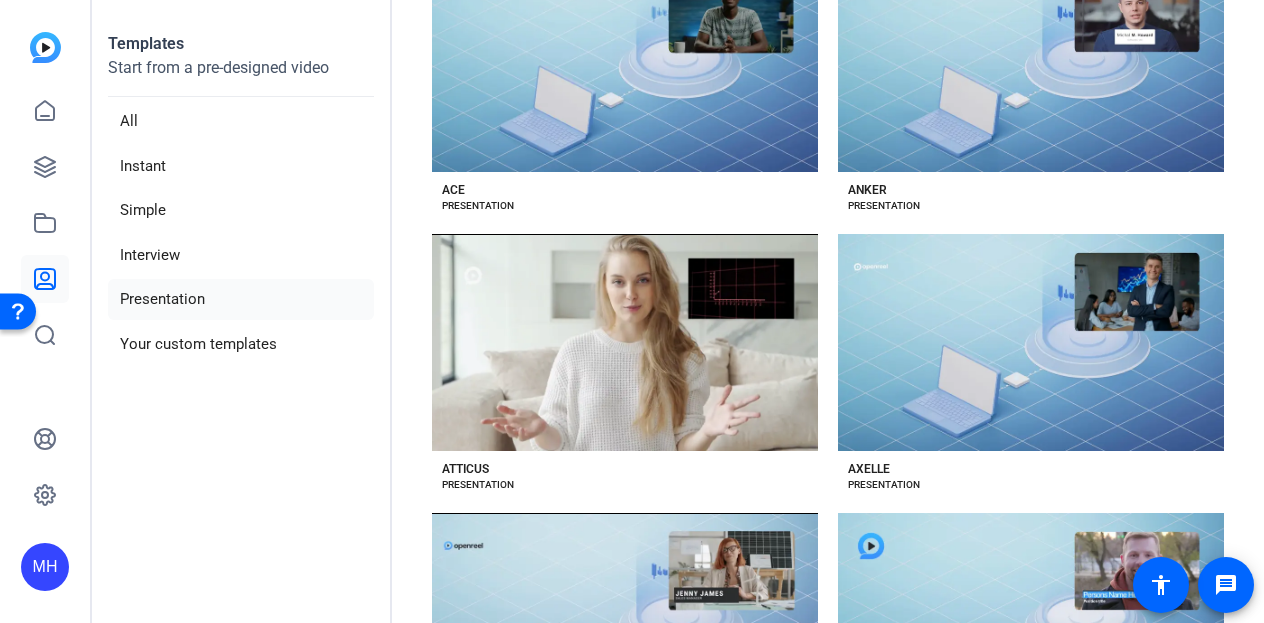 scroll, scrollTop: 0, scrollLeft: 0, axis: both 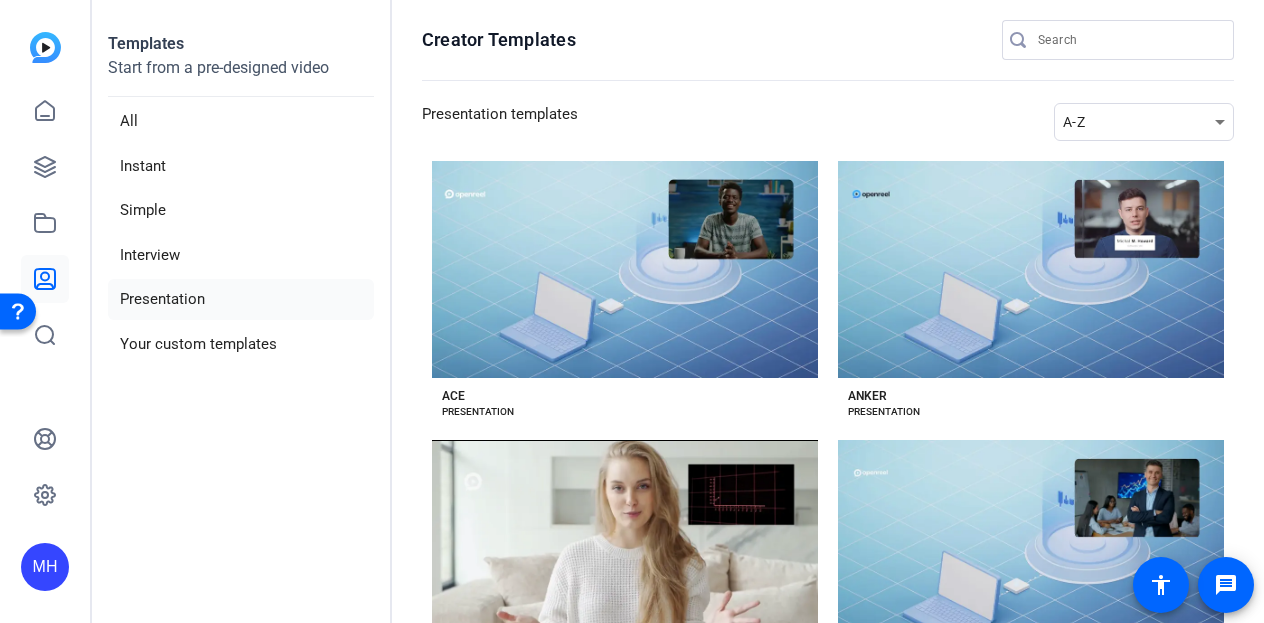 click on "ANKER" 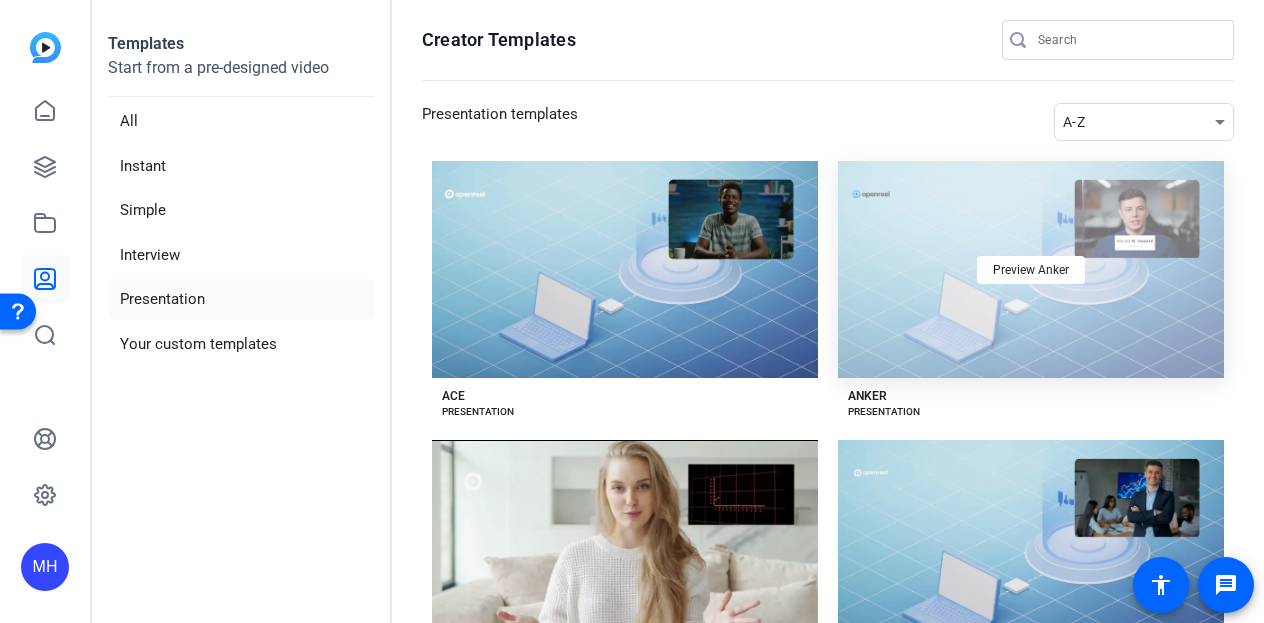 click on "Preview Anker" 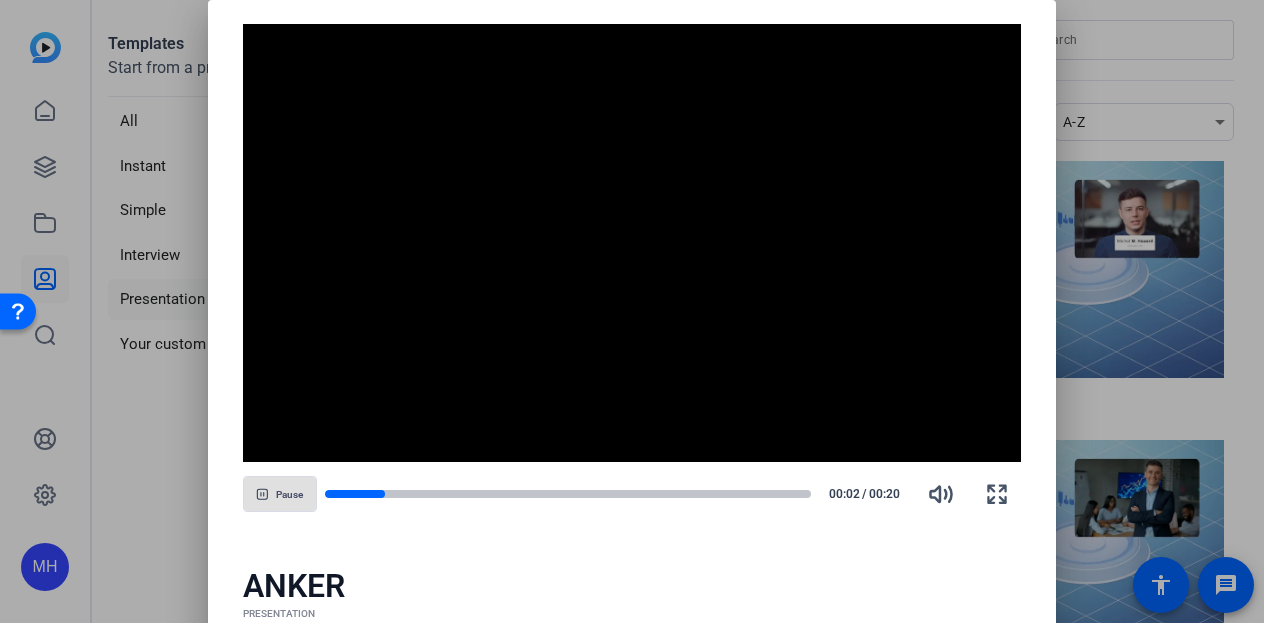 click at bounding box center (632, 243) 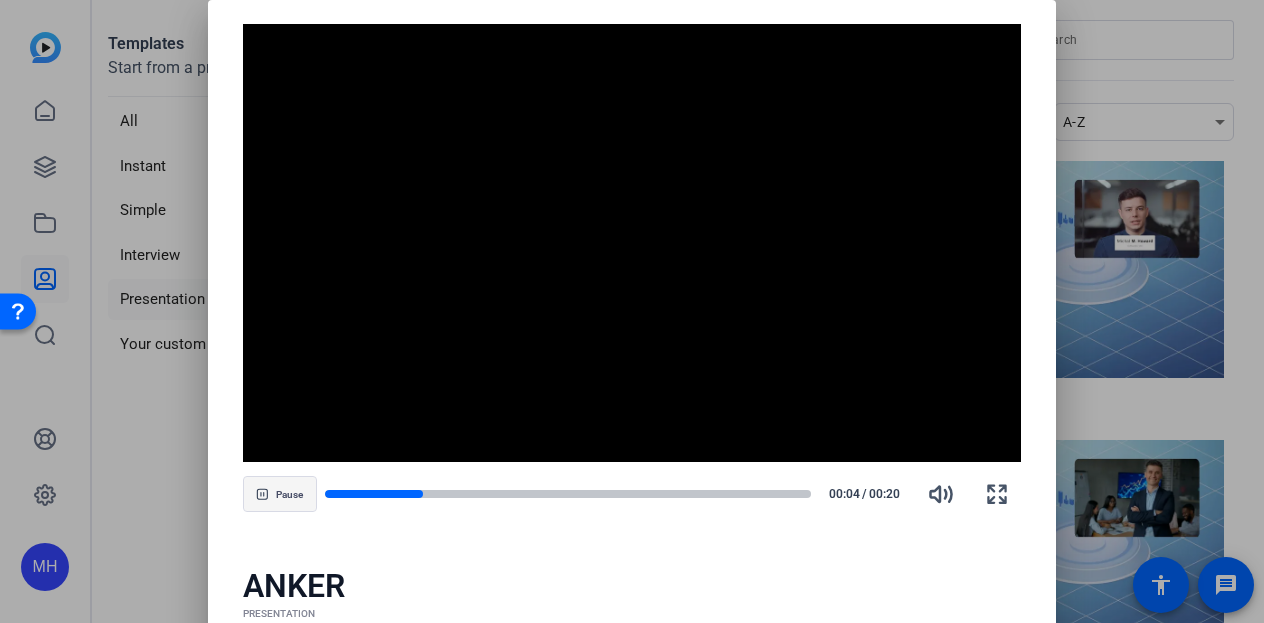 click on "Pause" at bounding box center (289, 495) 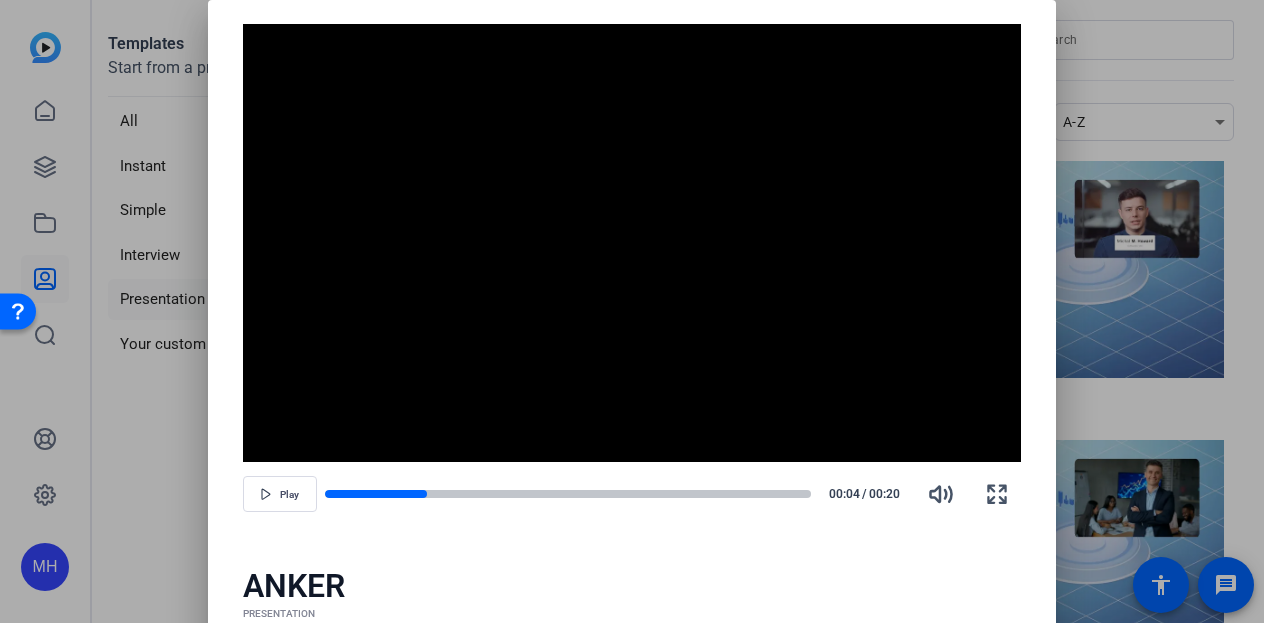 click at bounding box center (632, 311) 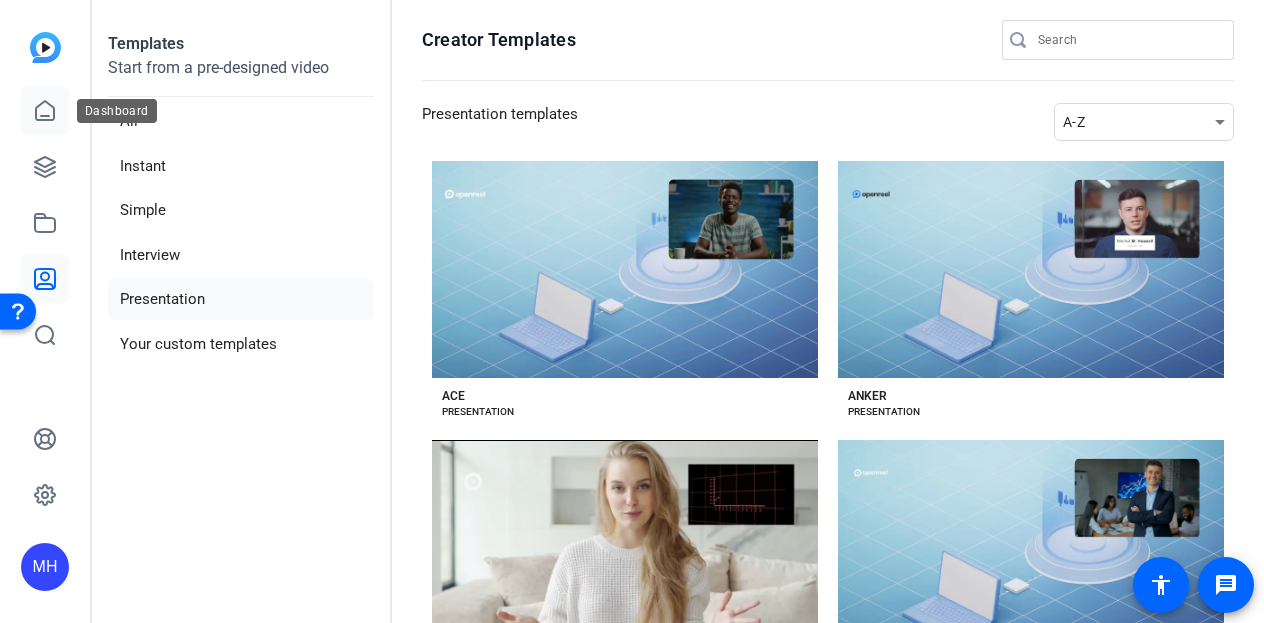 click 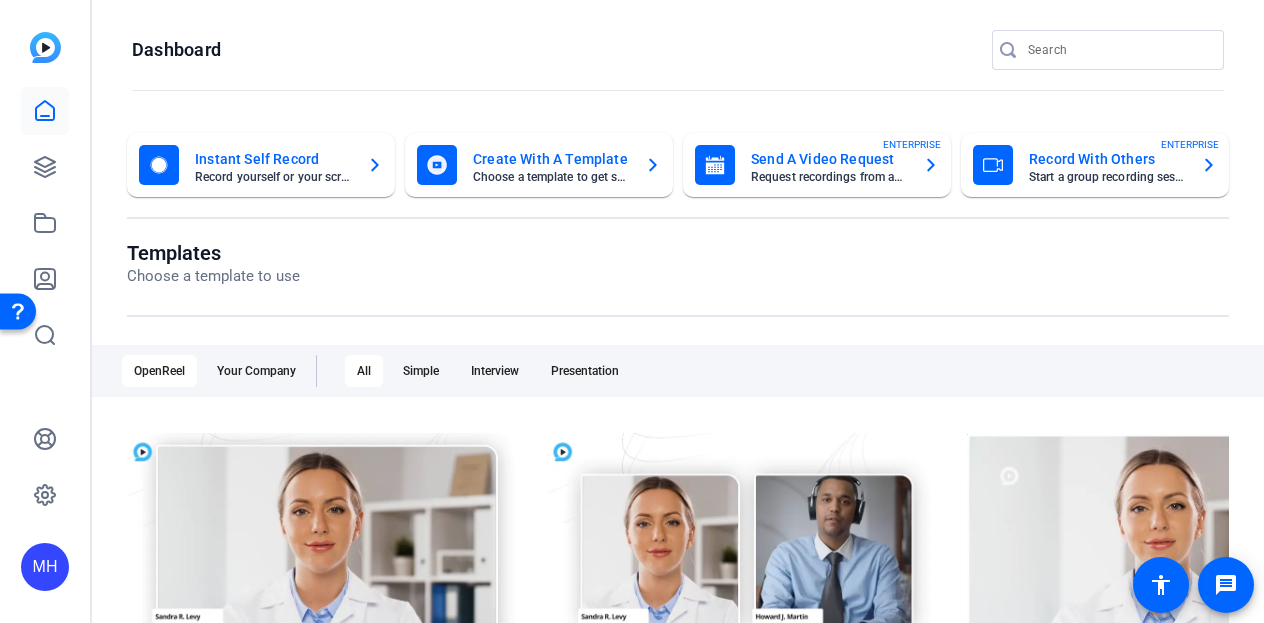click on "Record yourself or your screen" 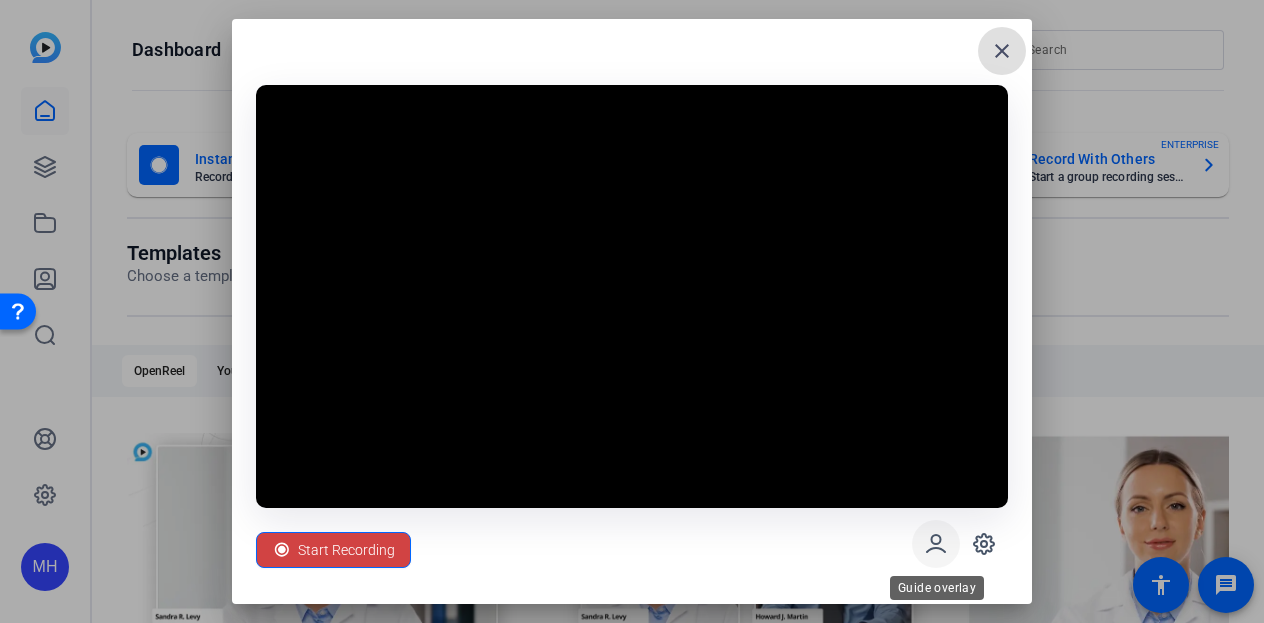 click 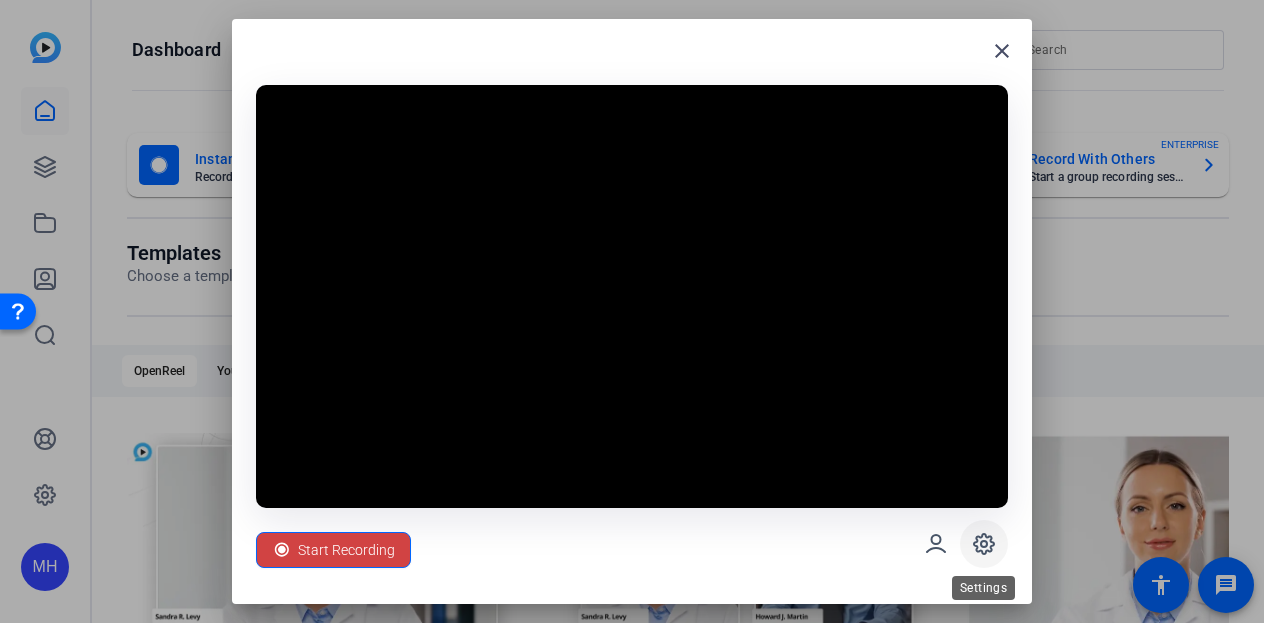 click 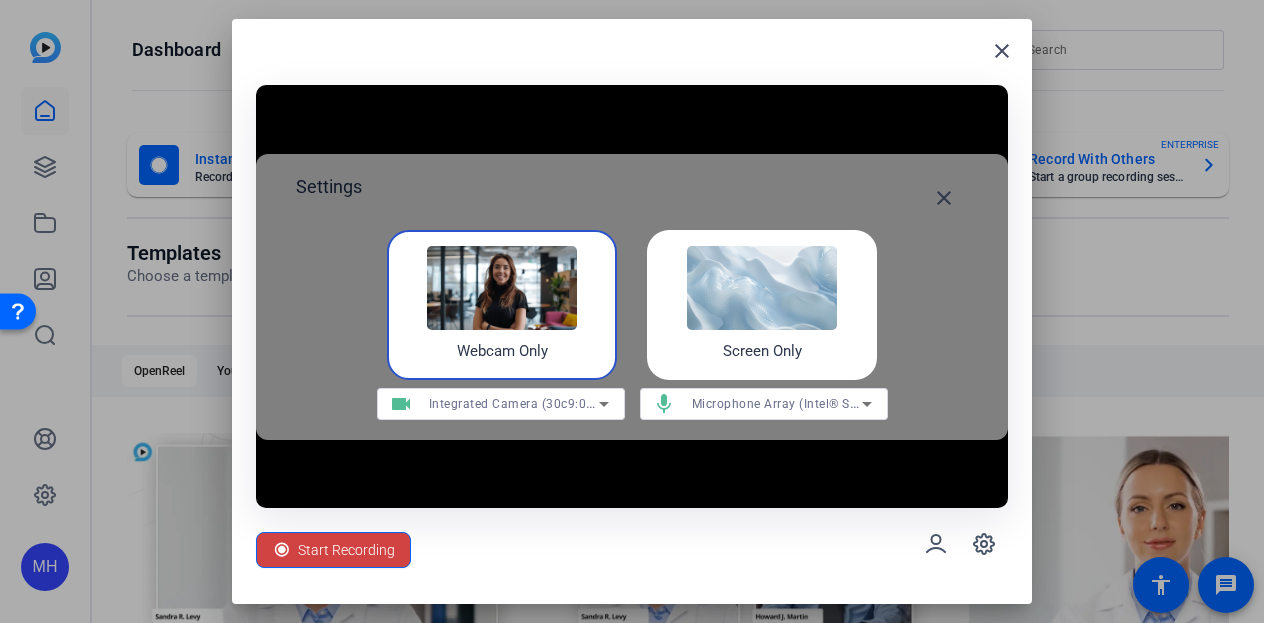 click on "Screen Only" at bounding box center (762, 305) 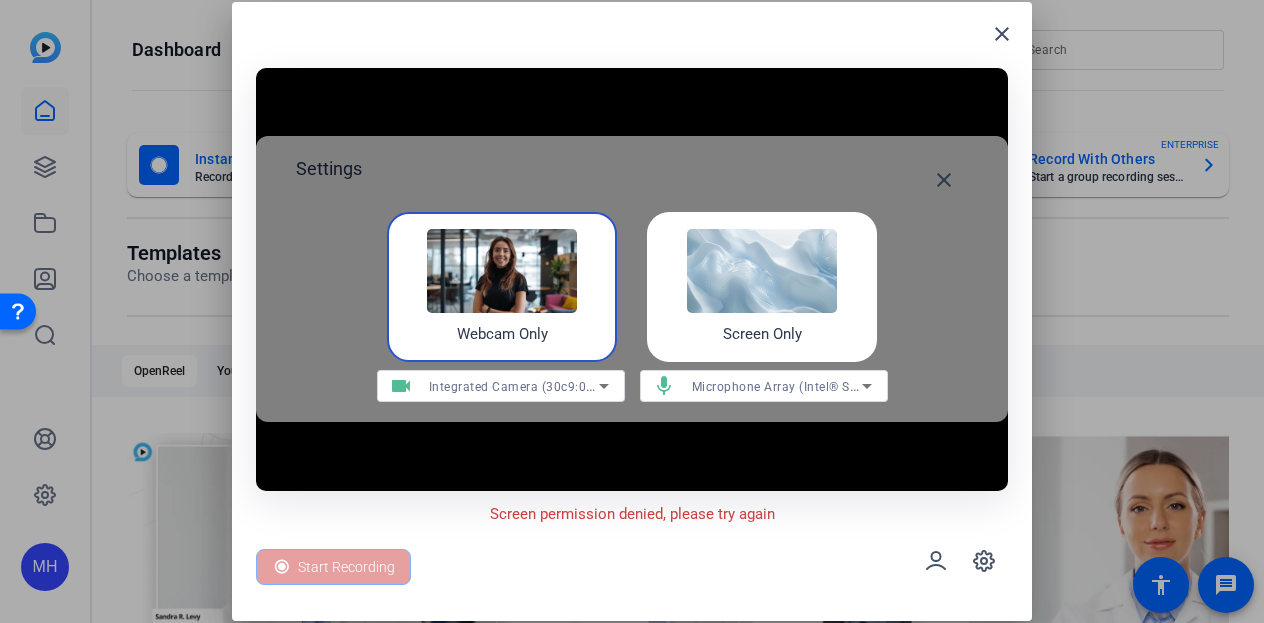 click on "Start Recording" at bounding box center [333, 567] 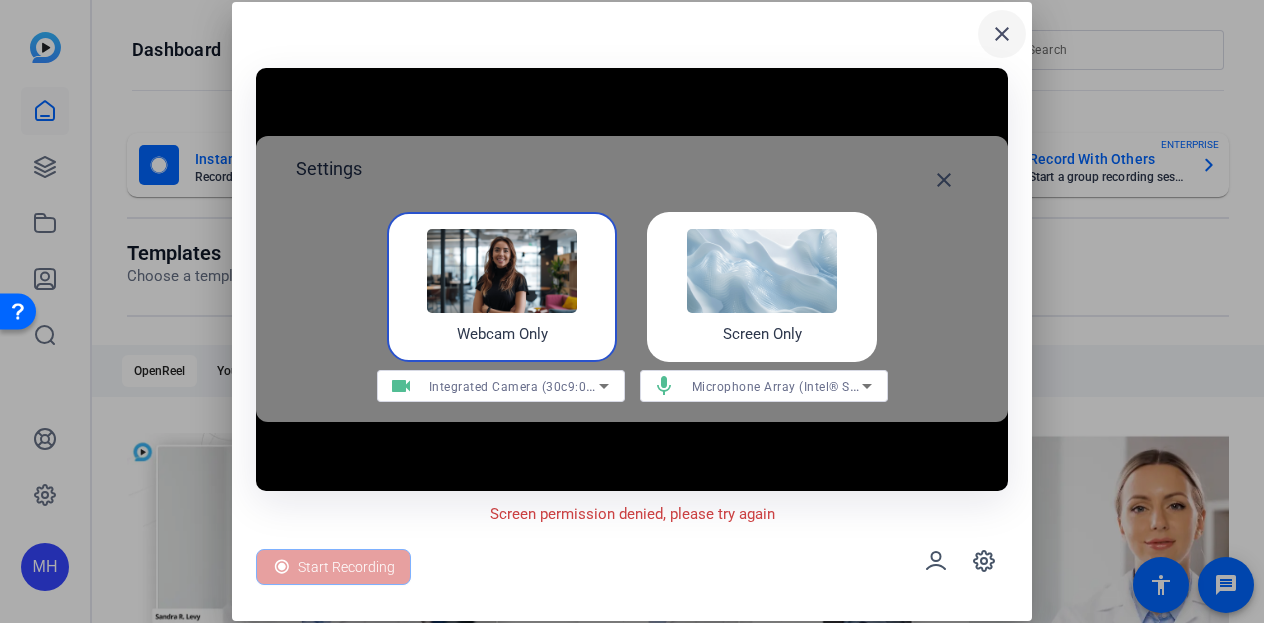 click on "close" at bounding box center [1002, 34] 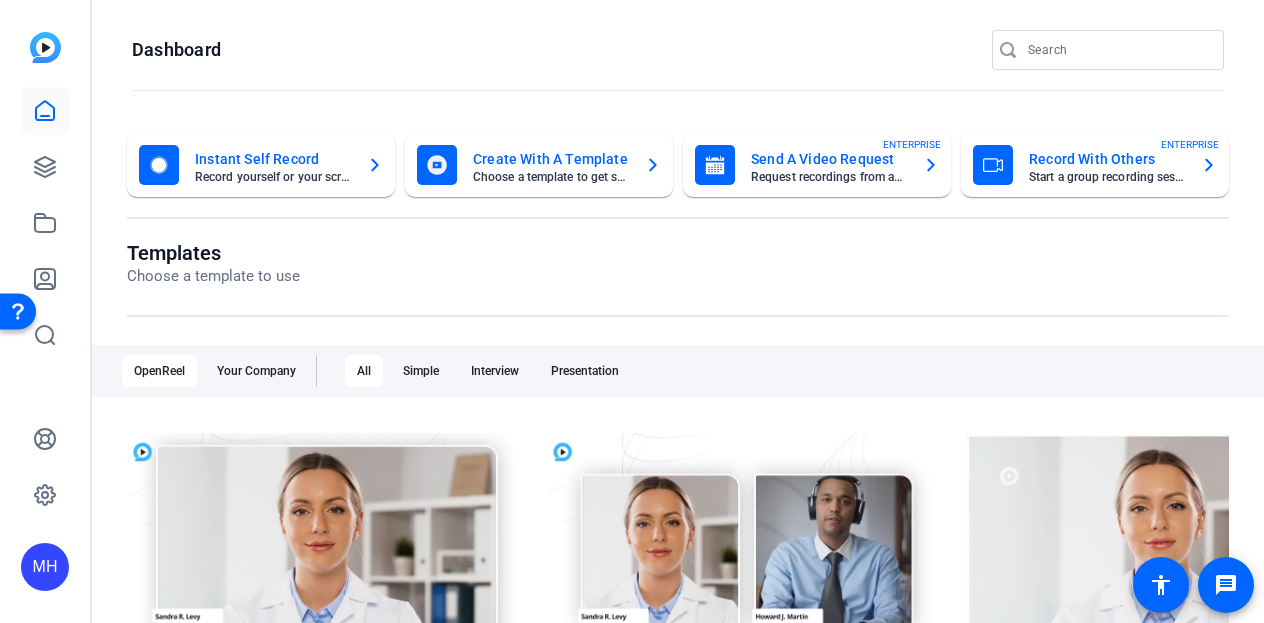 click on "Start a group recording session" 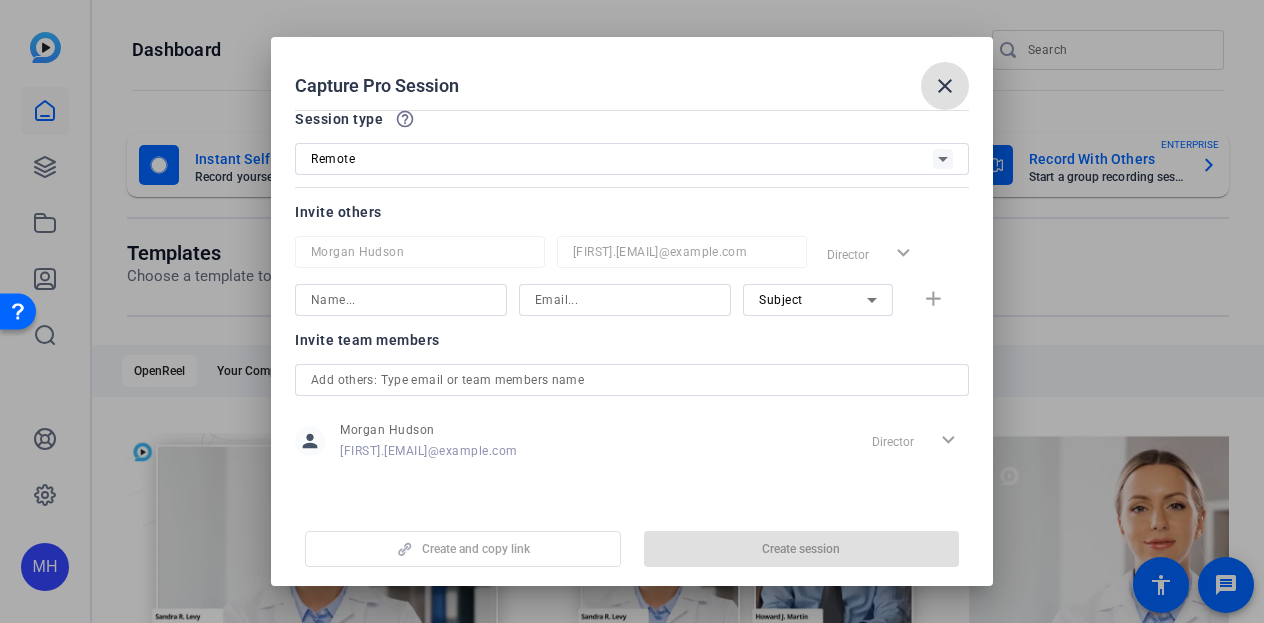 scroll, scrollTop: 0, scrollLeft: 0, axis: both 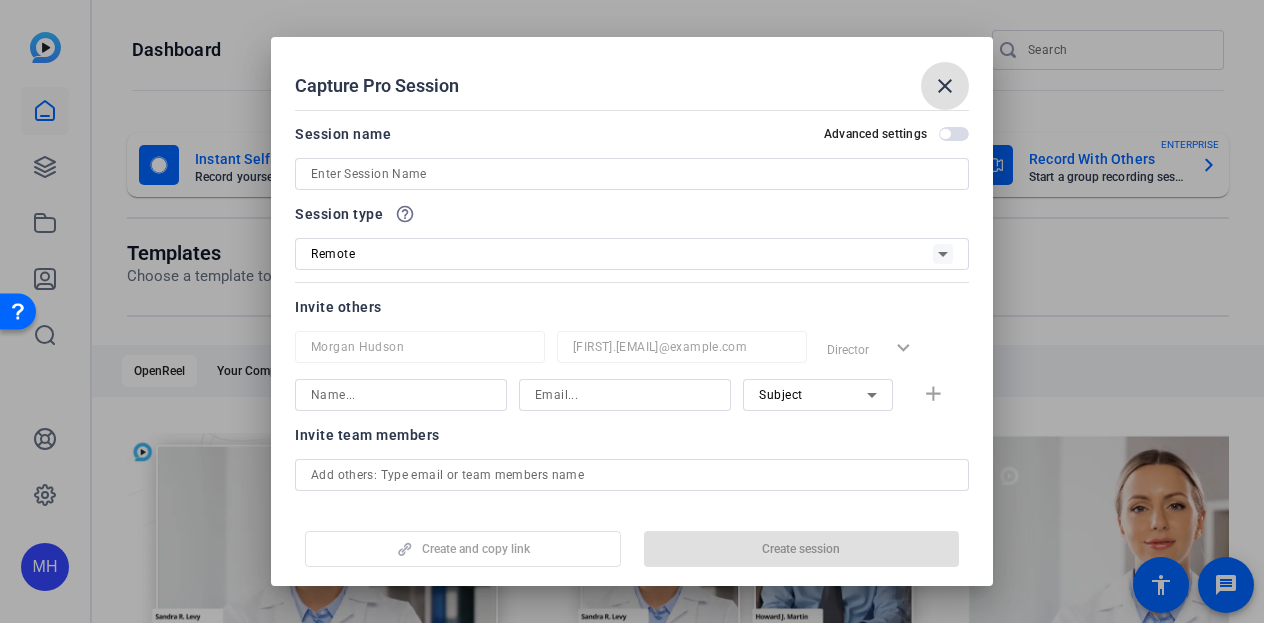 click on "close" at bounding box center (945, 86) 